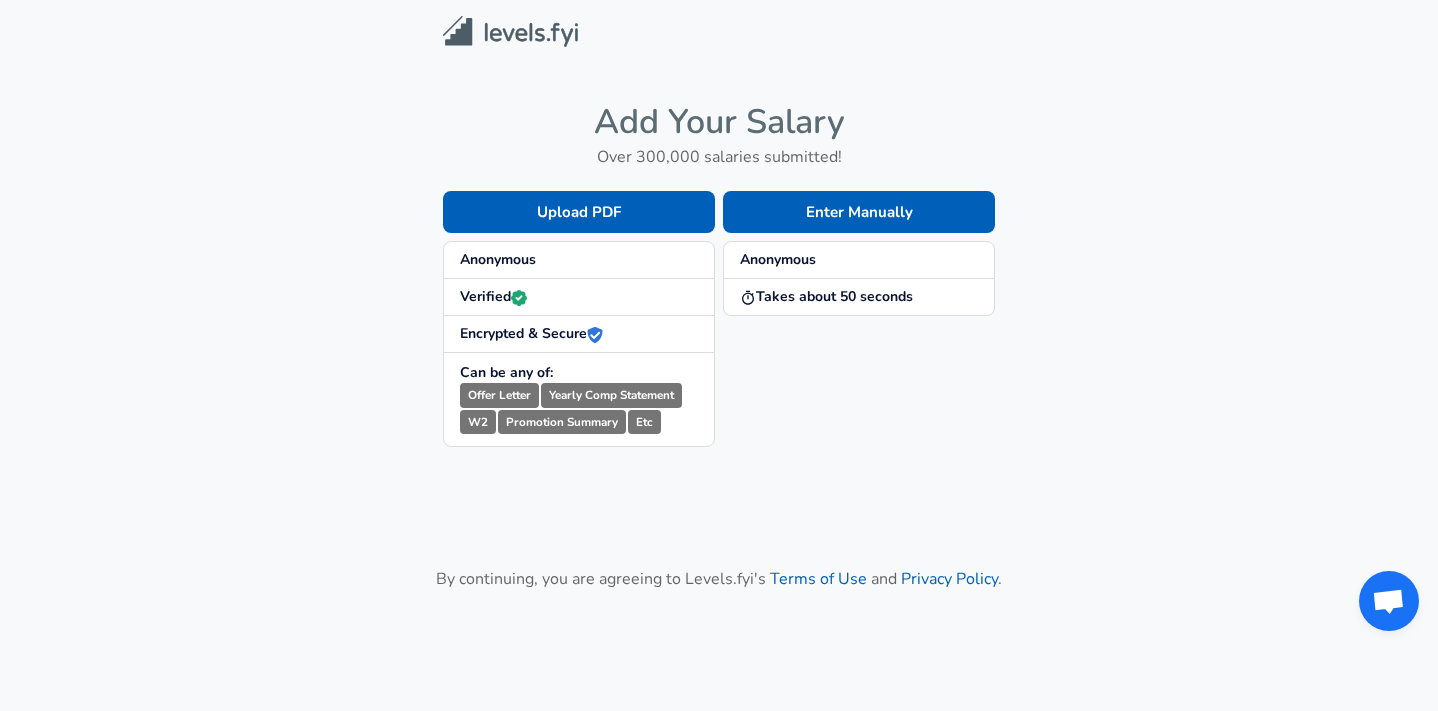 scroll, scrollTop: 0, scrollLeft: 0, axis: both 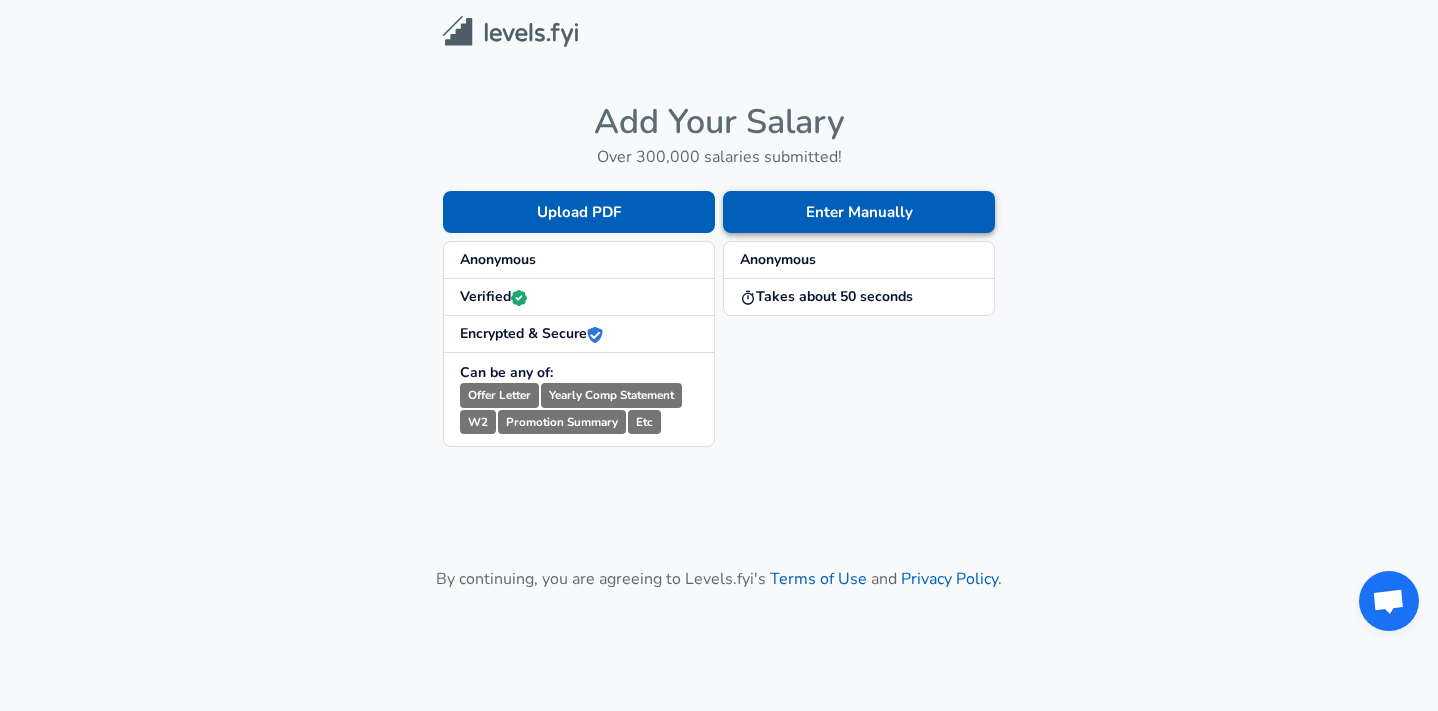 click on "Enter Manually" at bounding box center [859, 212] 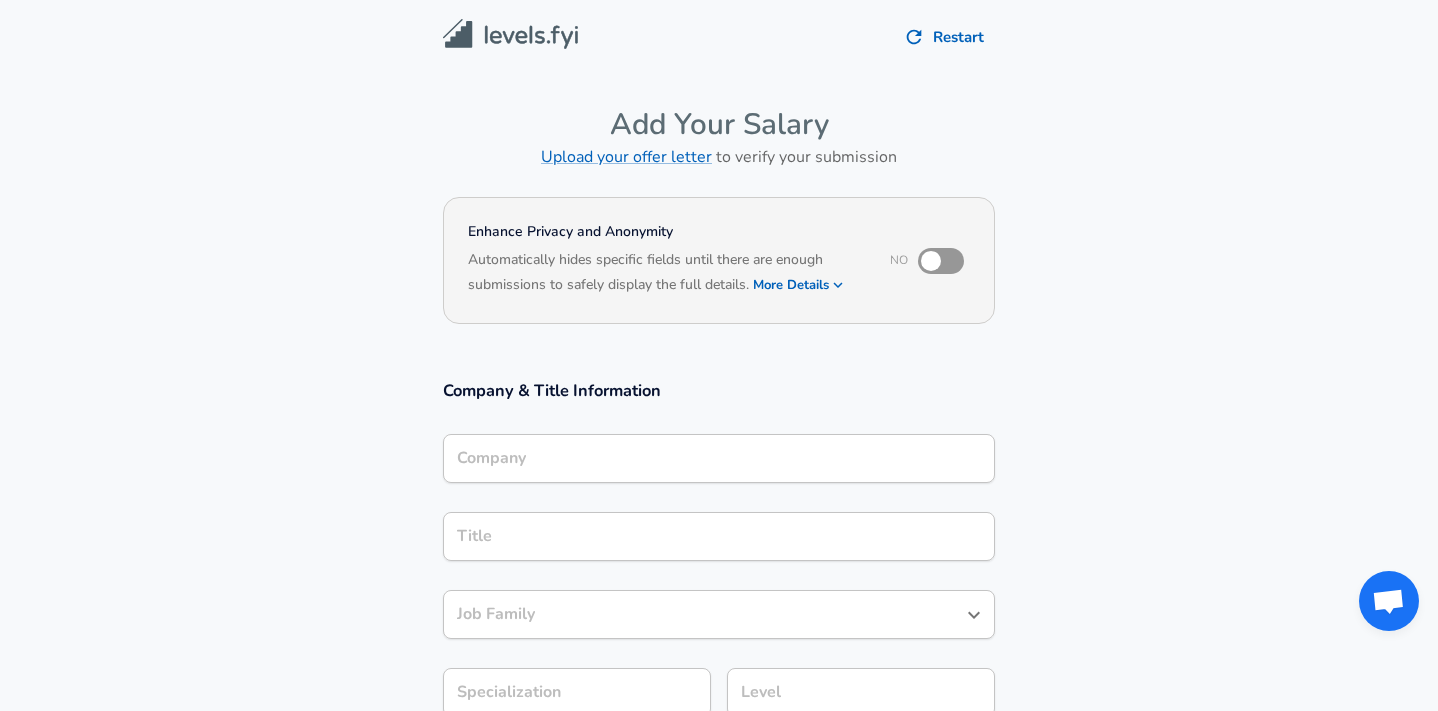 click on "Company" at bounding box center [719, 458] 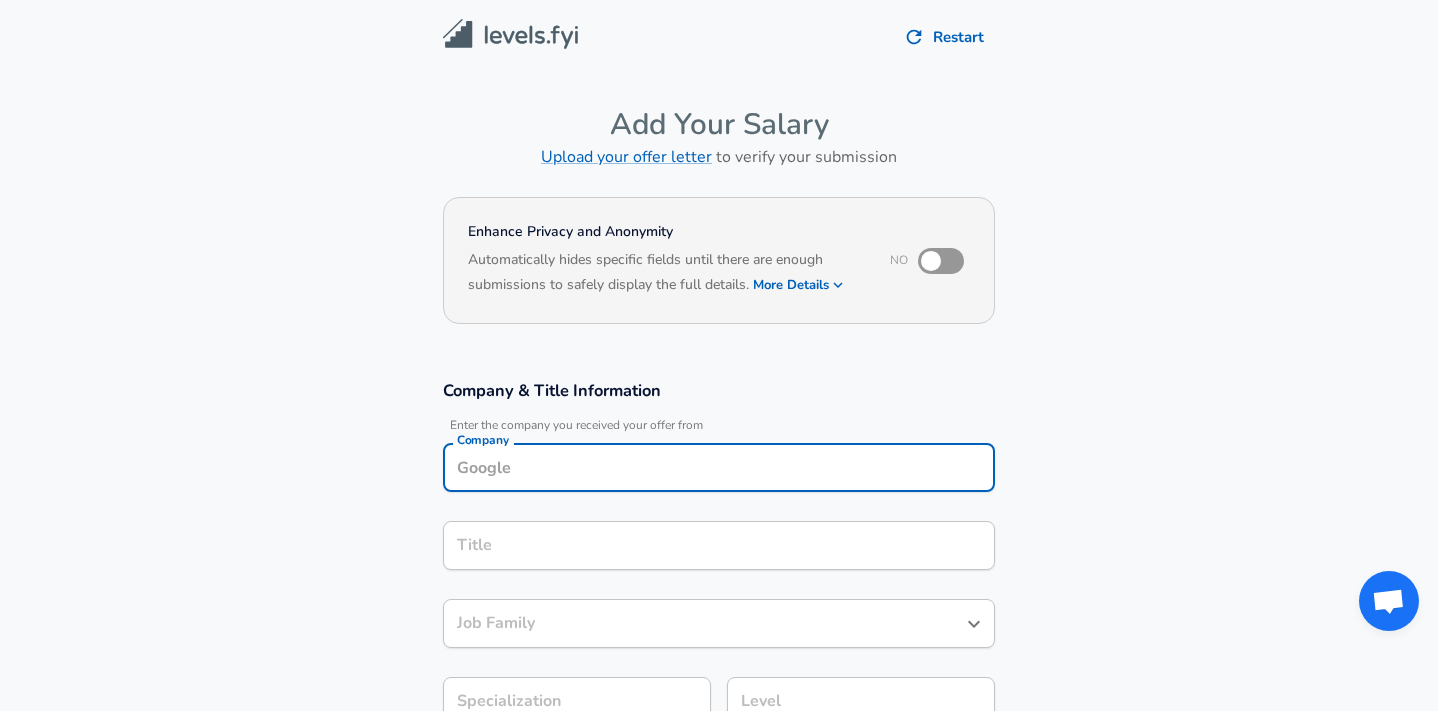 scroll, scrollTop: 20, scrollLeft: 0, axis: vertical 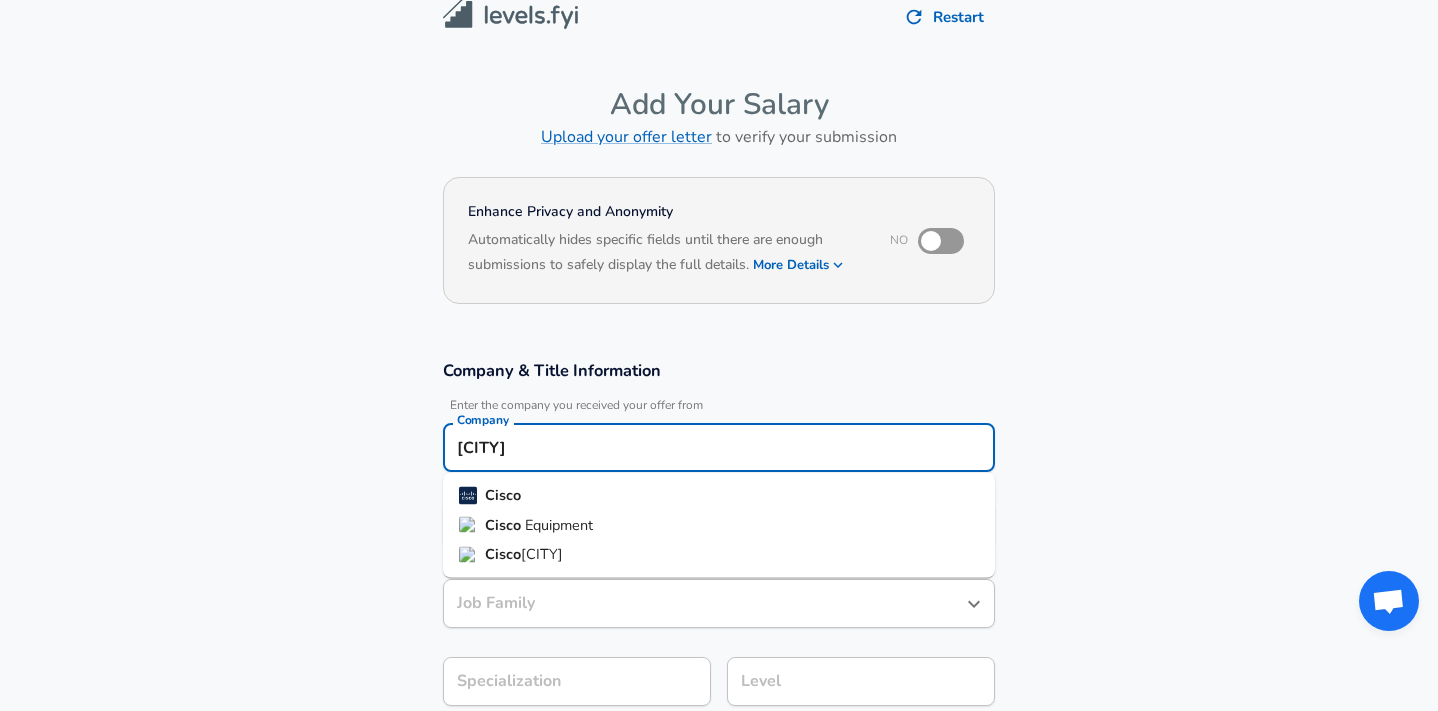 click on "Cisco" at bounding box center [719, 496] 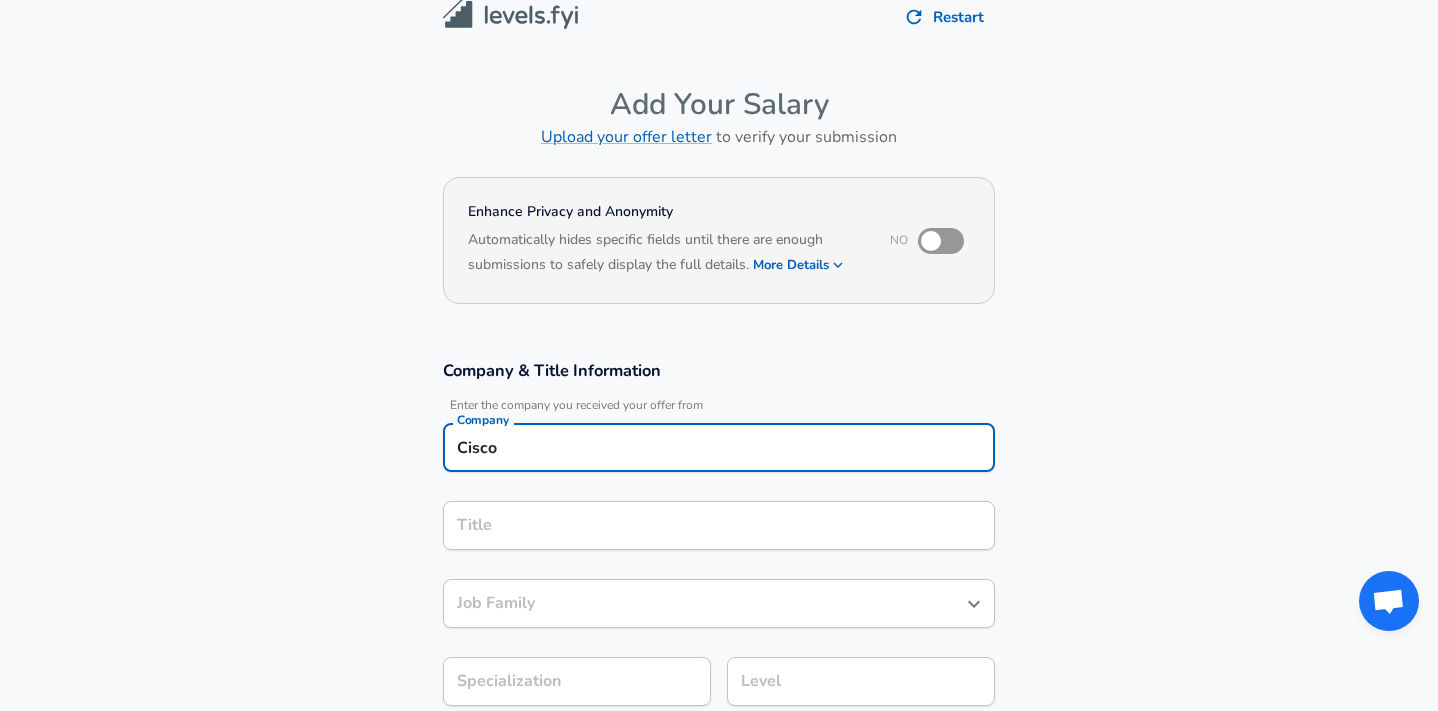 type on "Cisco" 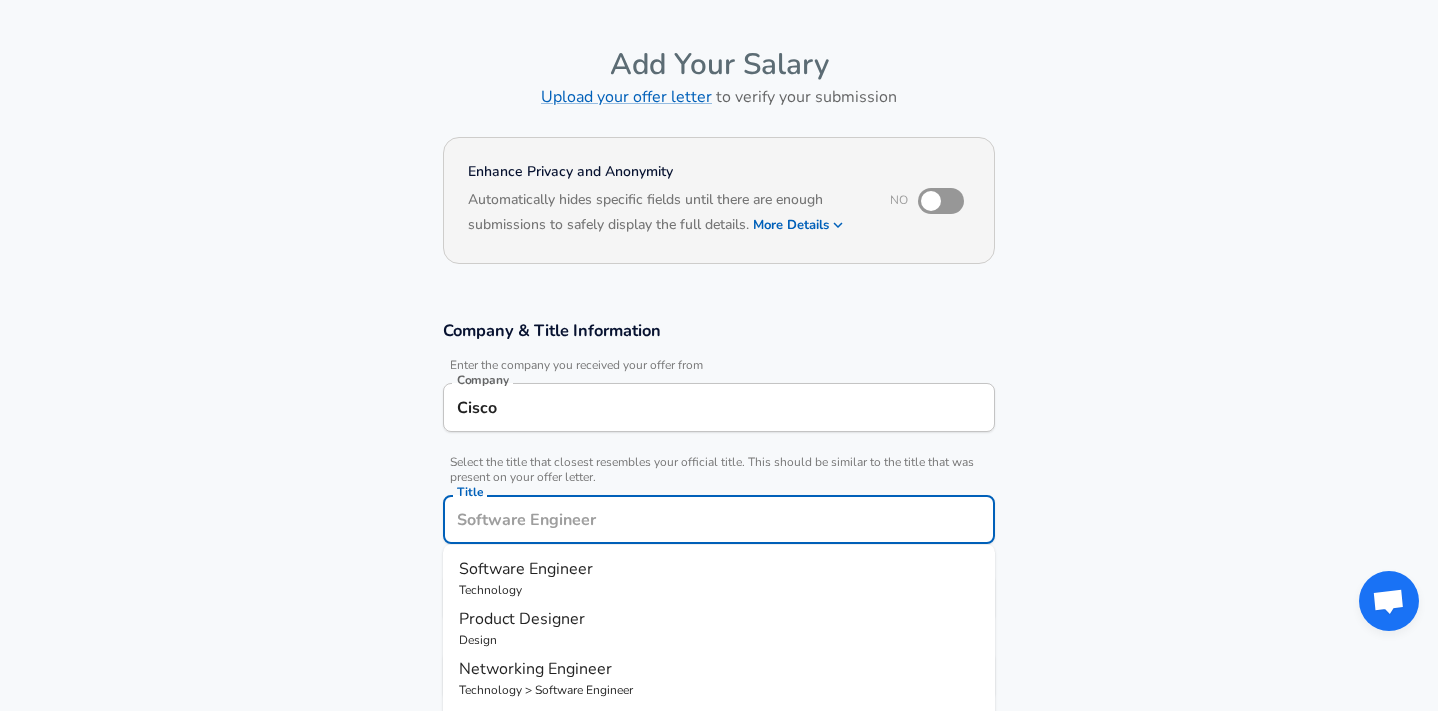 click on "Title" at bounding box center [719, 519] 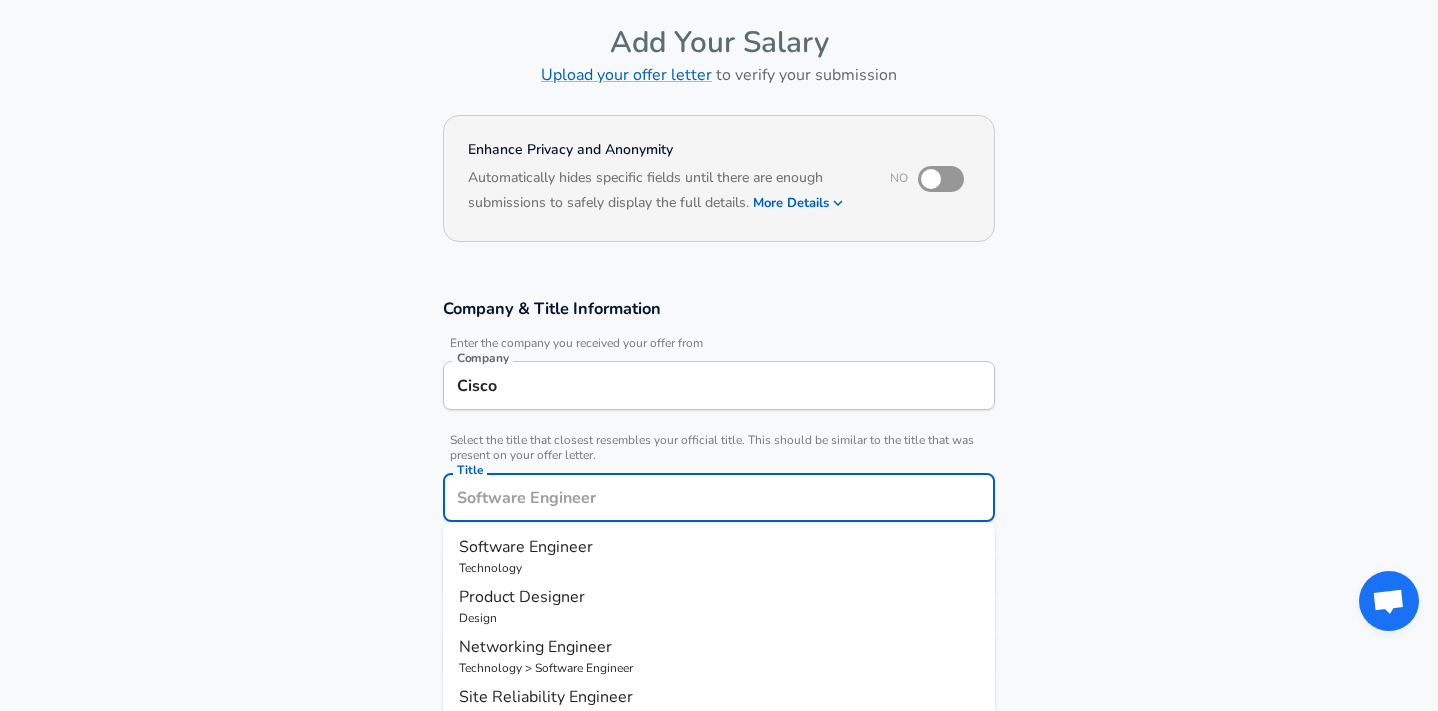 scroll, scrollTop: 84, scrollLeft: 0, axis: vertical 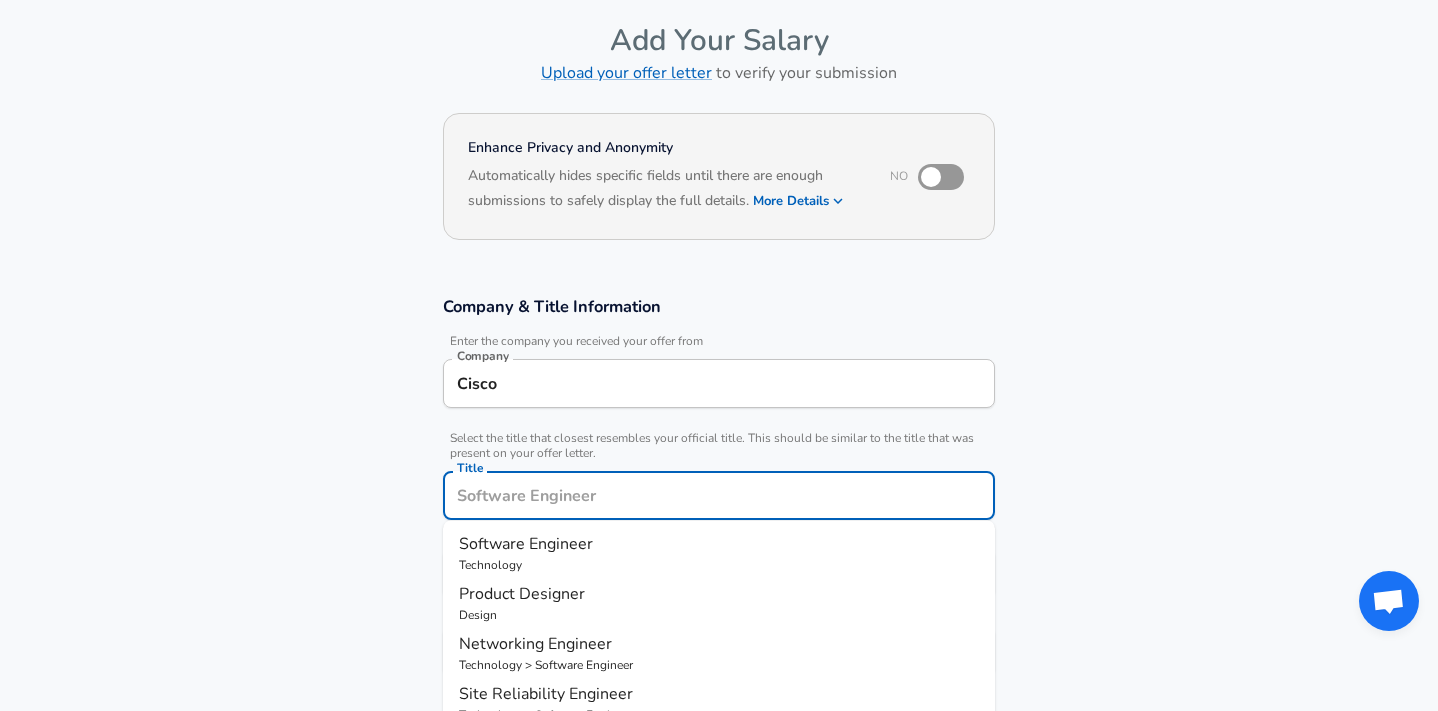 type on "p" 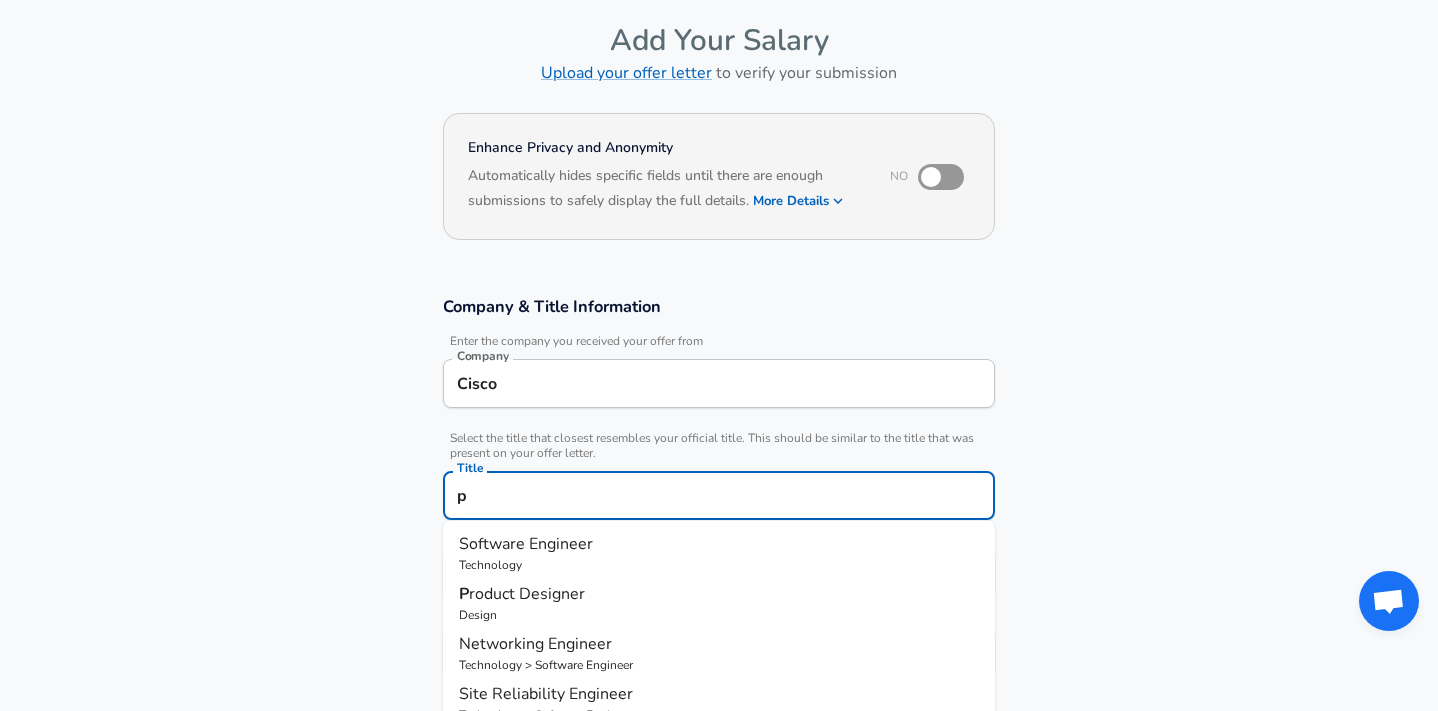 scroll, scrollTop: 0, scrollLeft: 0, axis: both 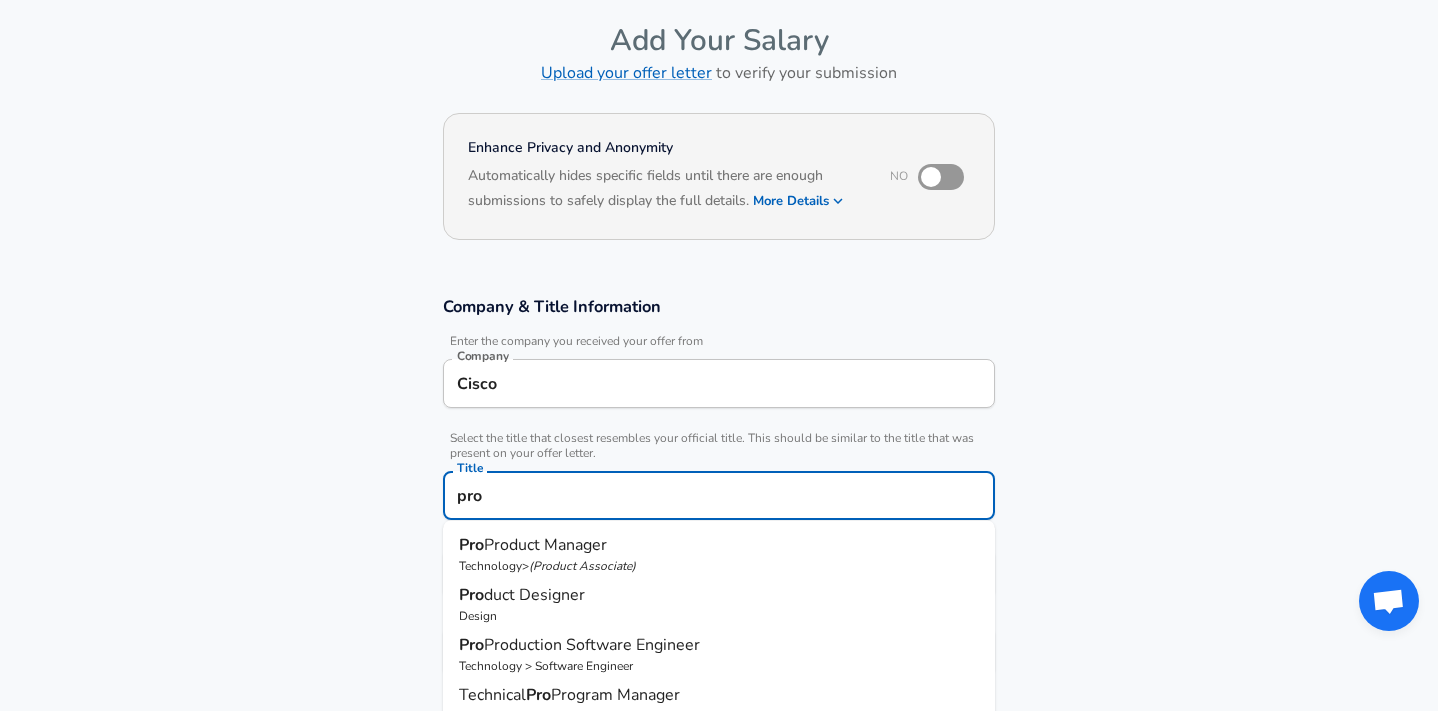 click on "Technology > ( Product Associate )" at bounding box center [719, 566] 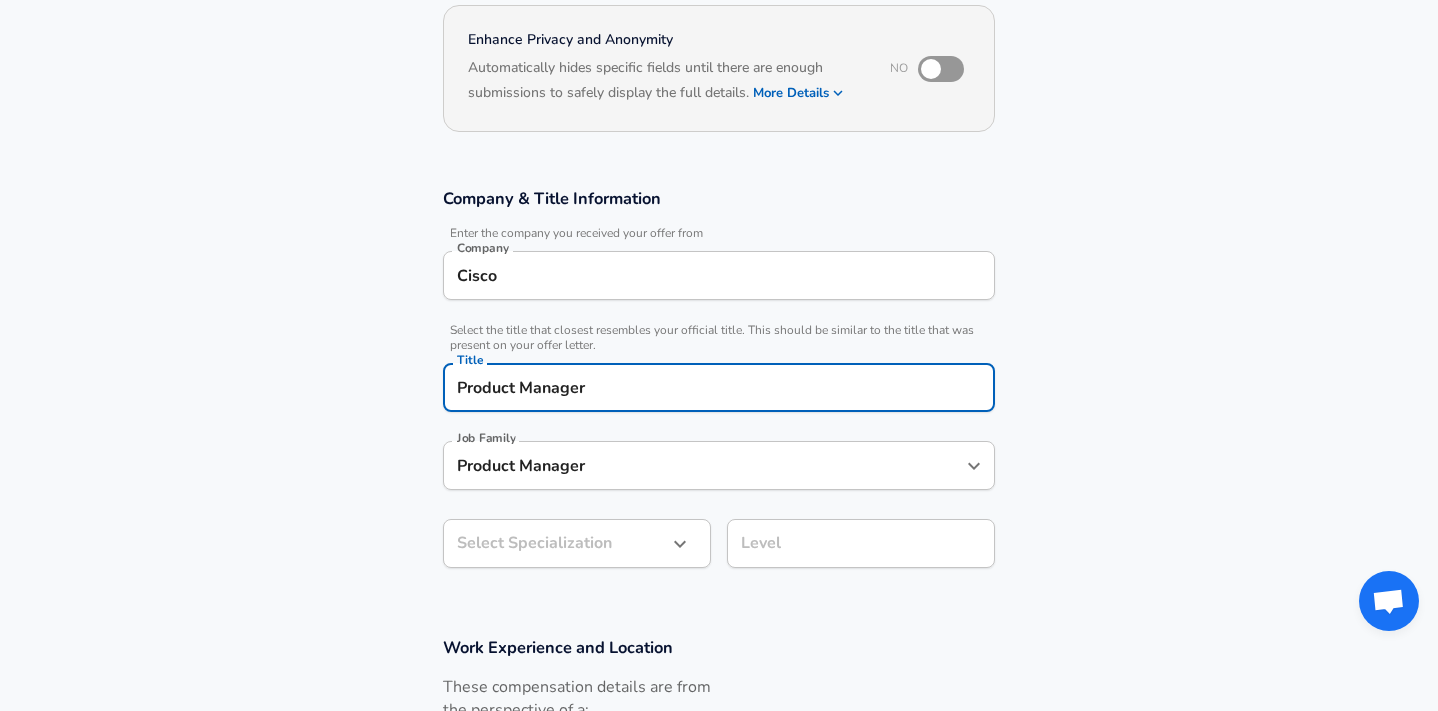 type on "Product Manager" 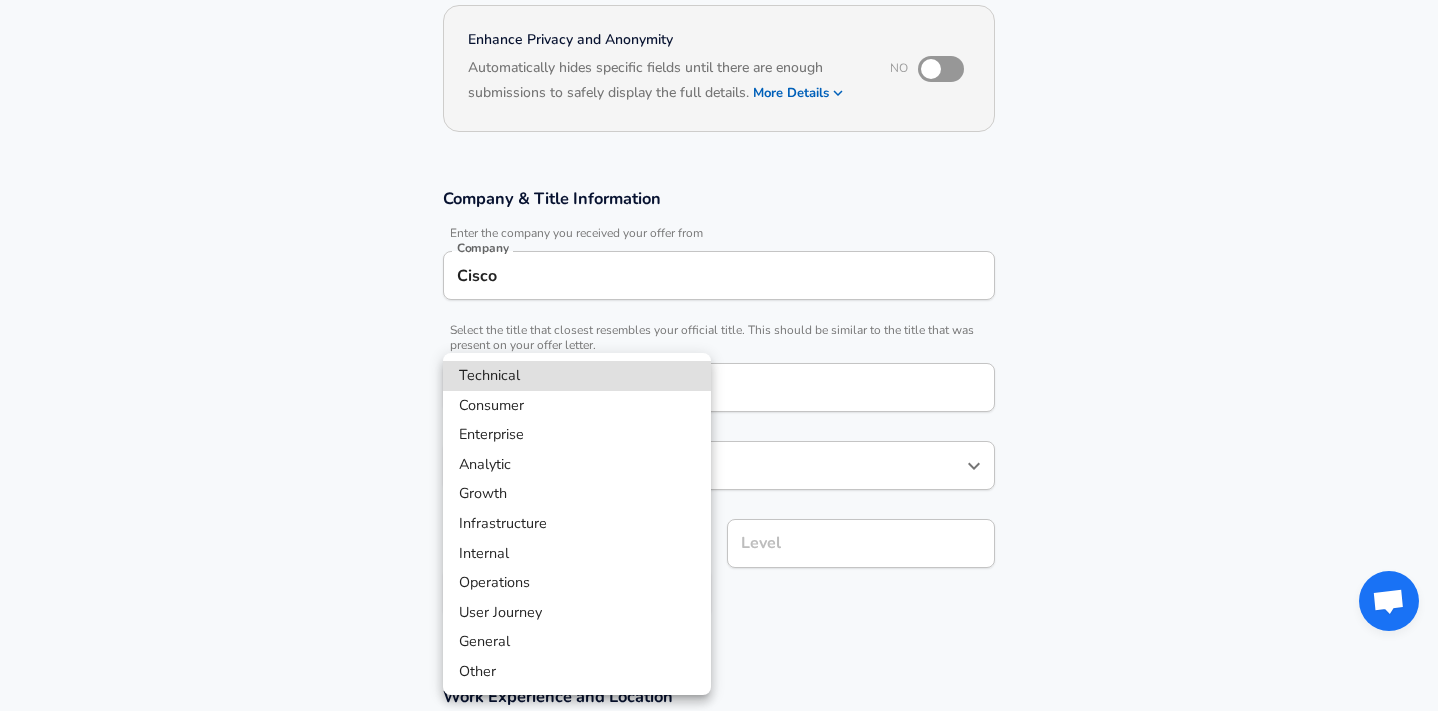 scroll, scrollTop: 252, scrollLeft: 0, axis: vertical 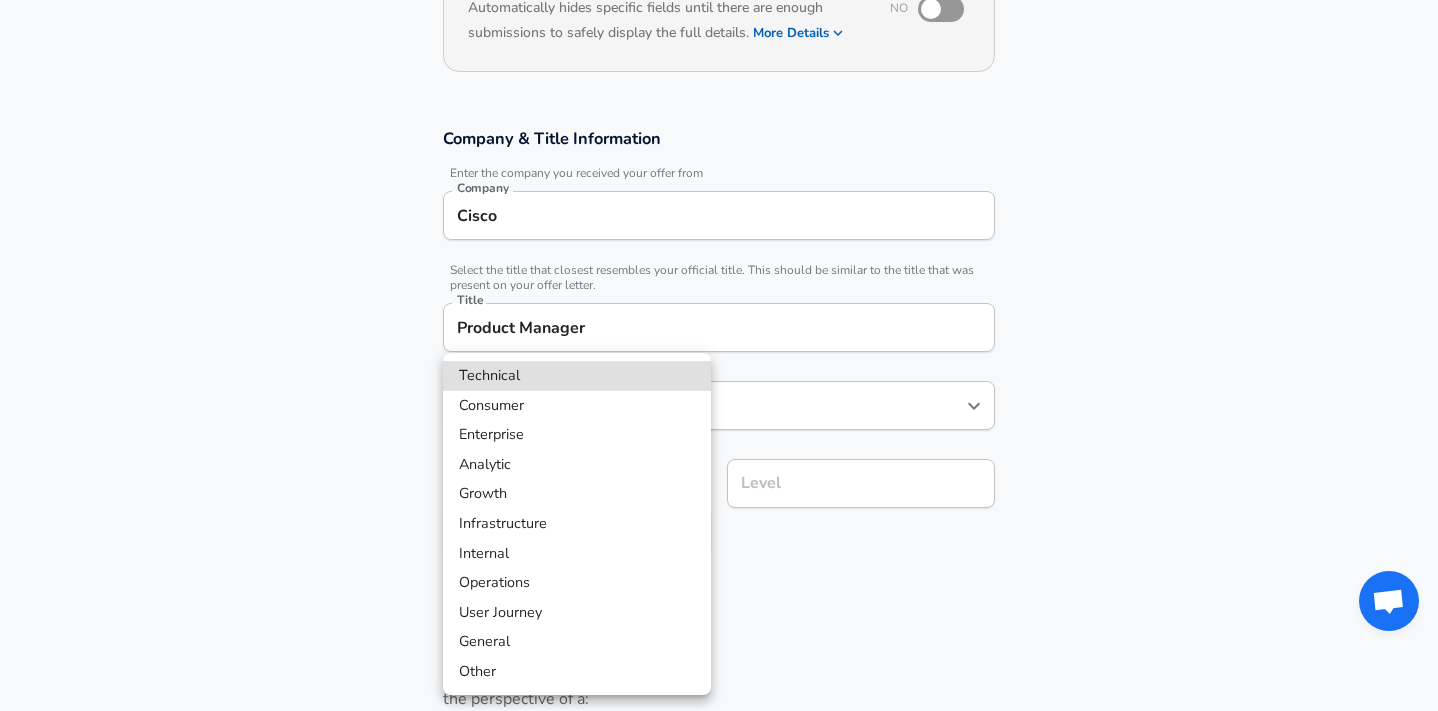 click on "Restart Add Your Salary Upload your offer letter to verify your submission Enhance Privacy and Anonymity No Automatically hides specific fields until there are enough submissions to safely display the full details. More Details Based on your submission and the data points that we have already collected, we will automatically hide and anonymize specific fields if there aren't enough data points to remain sufficiently anonymous. Company & Title Information Enter the company you received your offer from Company [COMPANY] Company Select the title that closest resembles your official title. This should be similar to the title that was present on your offer letter. Title Product Manager Title Job Family Product Manager Job Family Select a Specialization that best fits your role. If you can't find one, select 'Other' to enter a custom specialization Select Specialization Select Specialization Level Level Work Experience and Location These compensation details are from the perspective of a: New Offer" at bounding box center [719, 103] 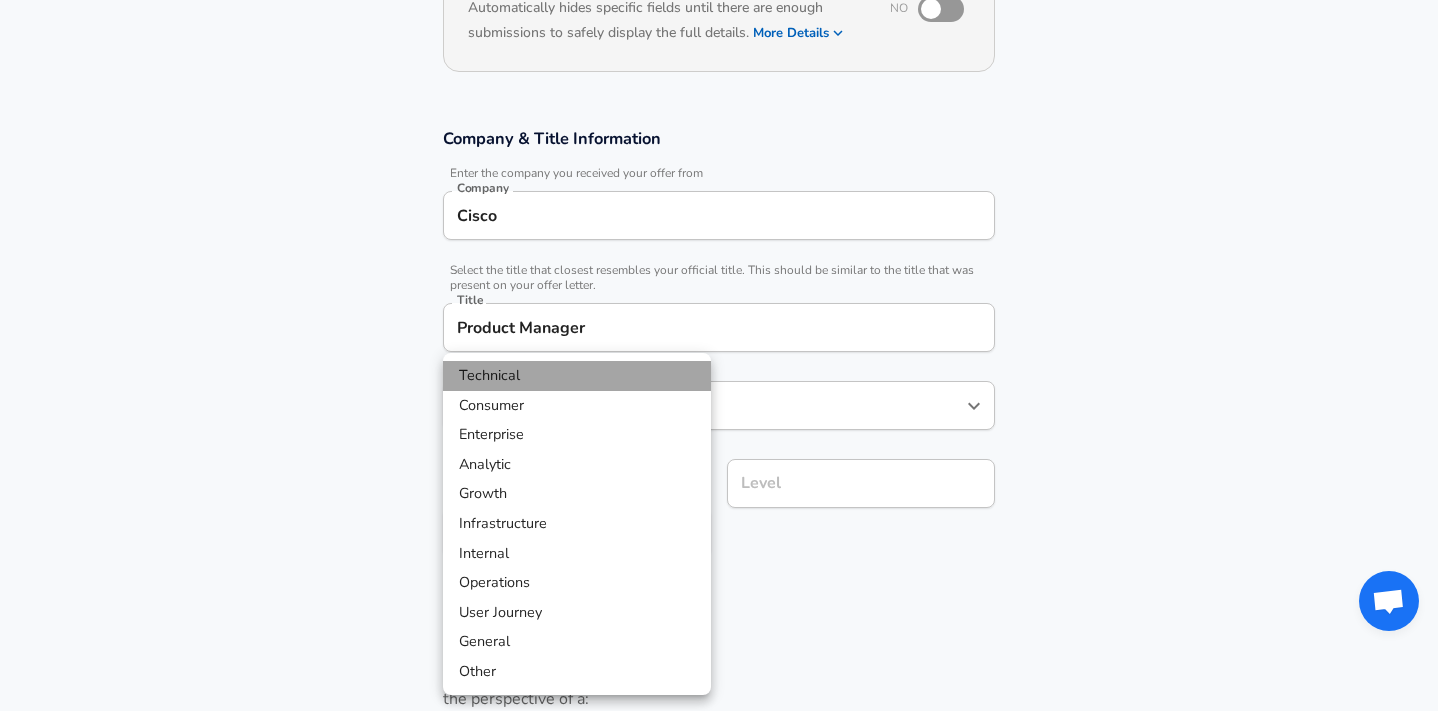click on "Technical" at bounding box center [577, 376] 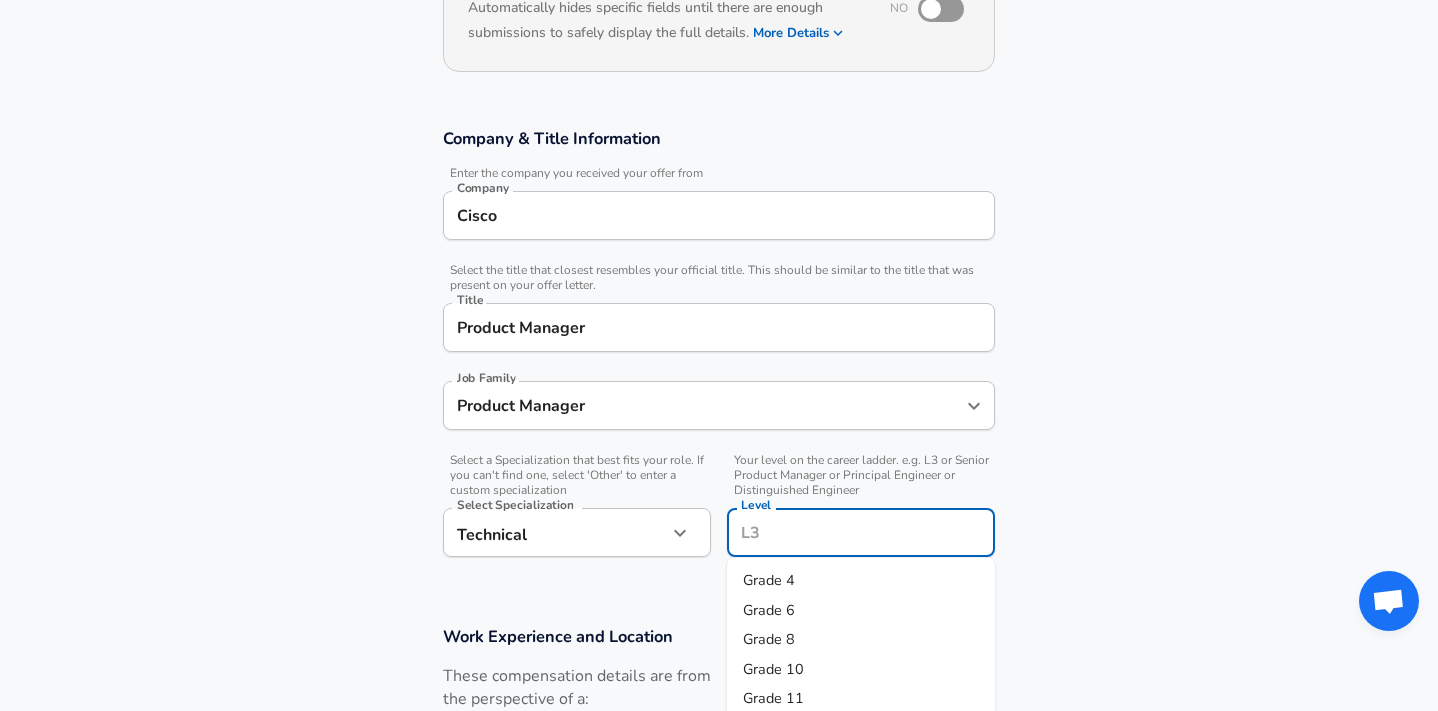 click on "Level" at bounding box center [861, 532] 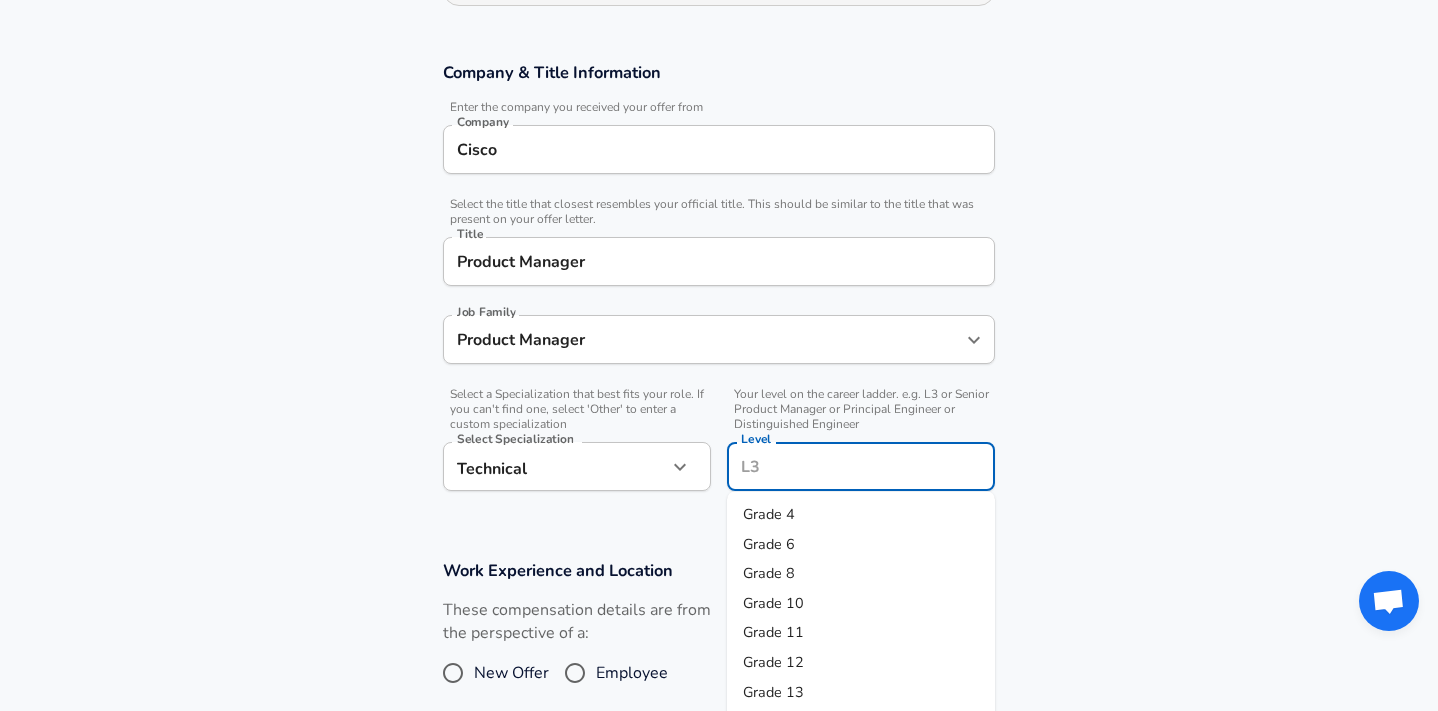 scroll, scrollTop: 319, scrollLeft: 0, axis: vertical 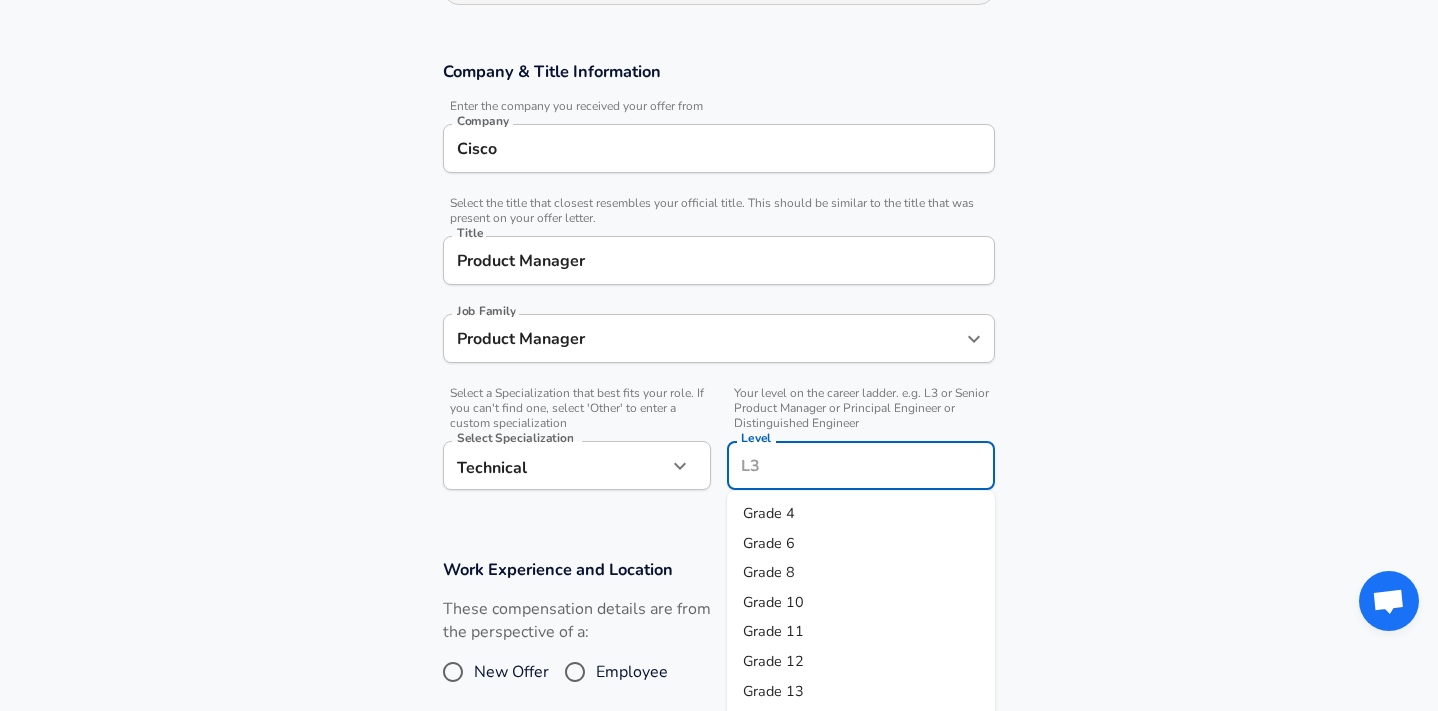 click on "Grade 10" at bounding box center (861, 602) 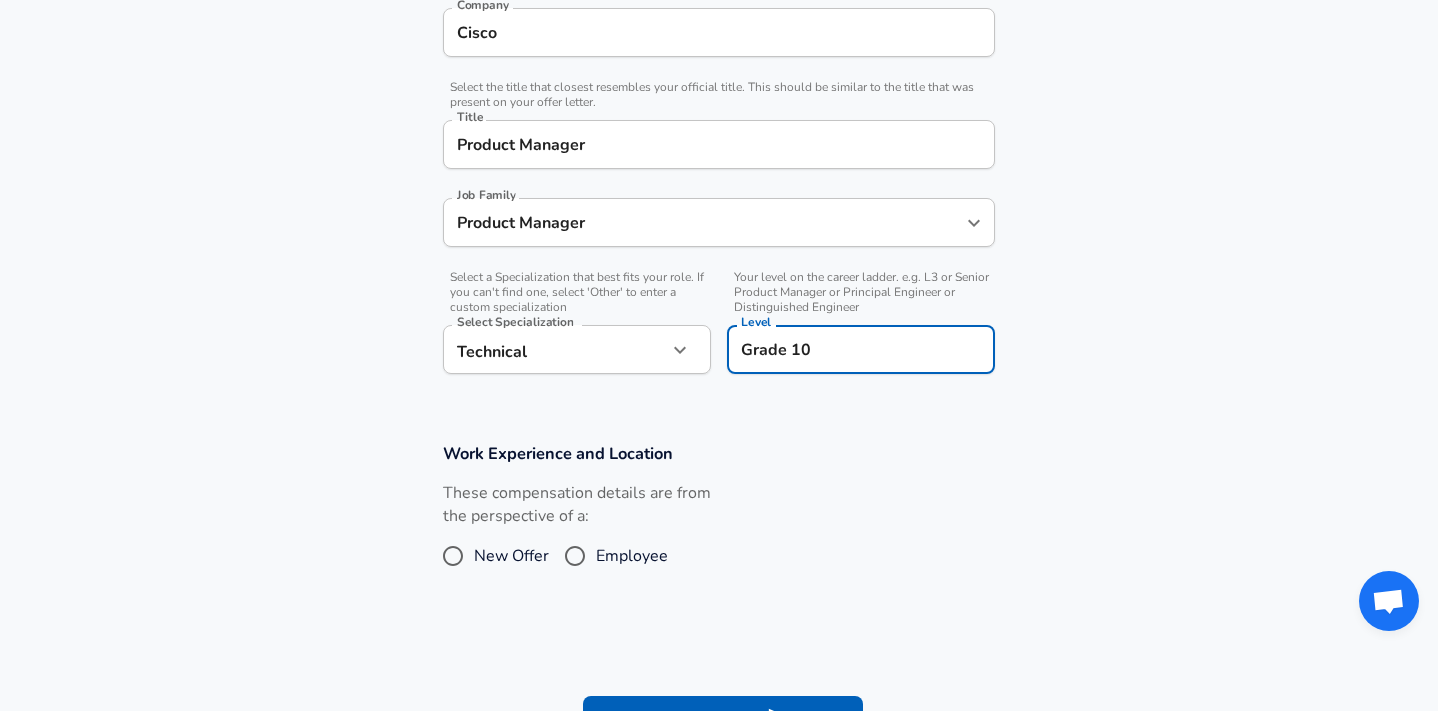 scroll, scrollTop: 462, scrollLeft: 0, axis: vertical 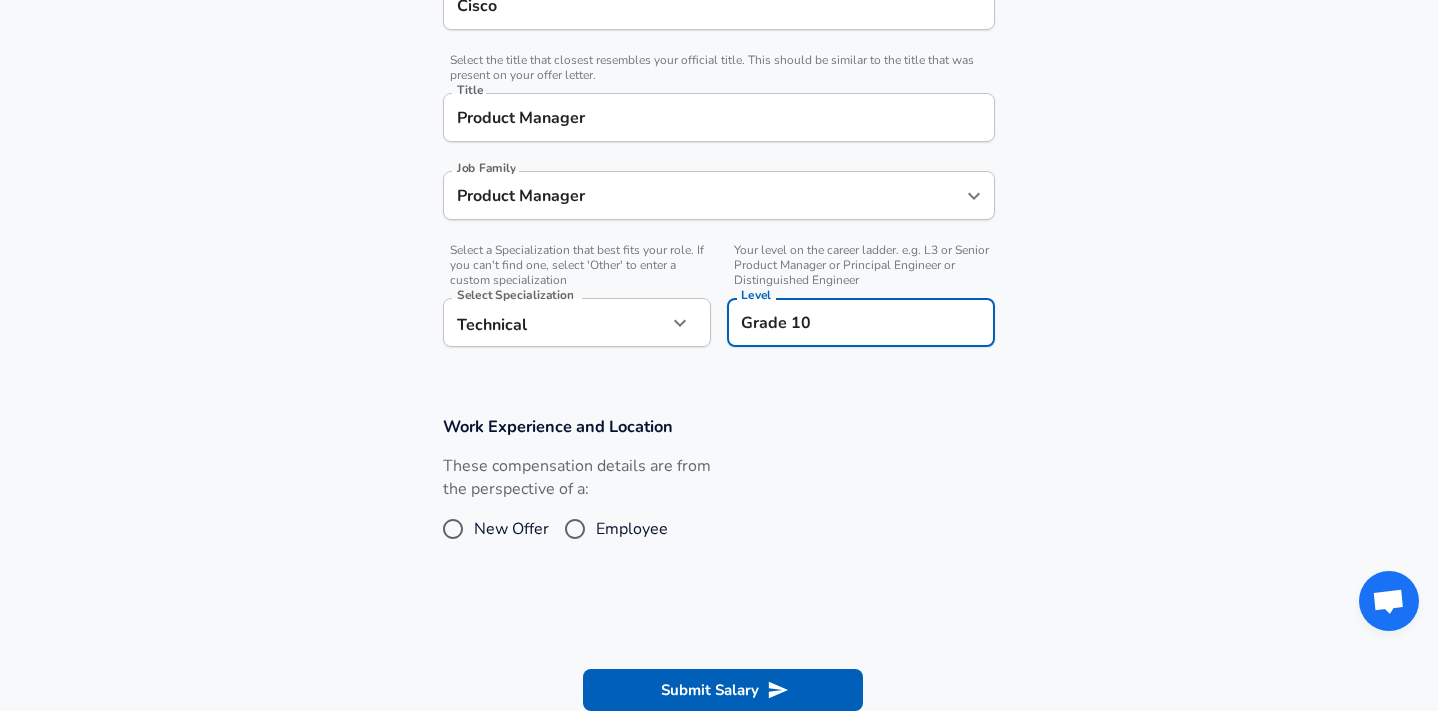 click on "New Offer" at bounding box center (511, 529) 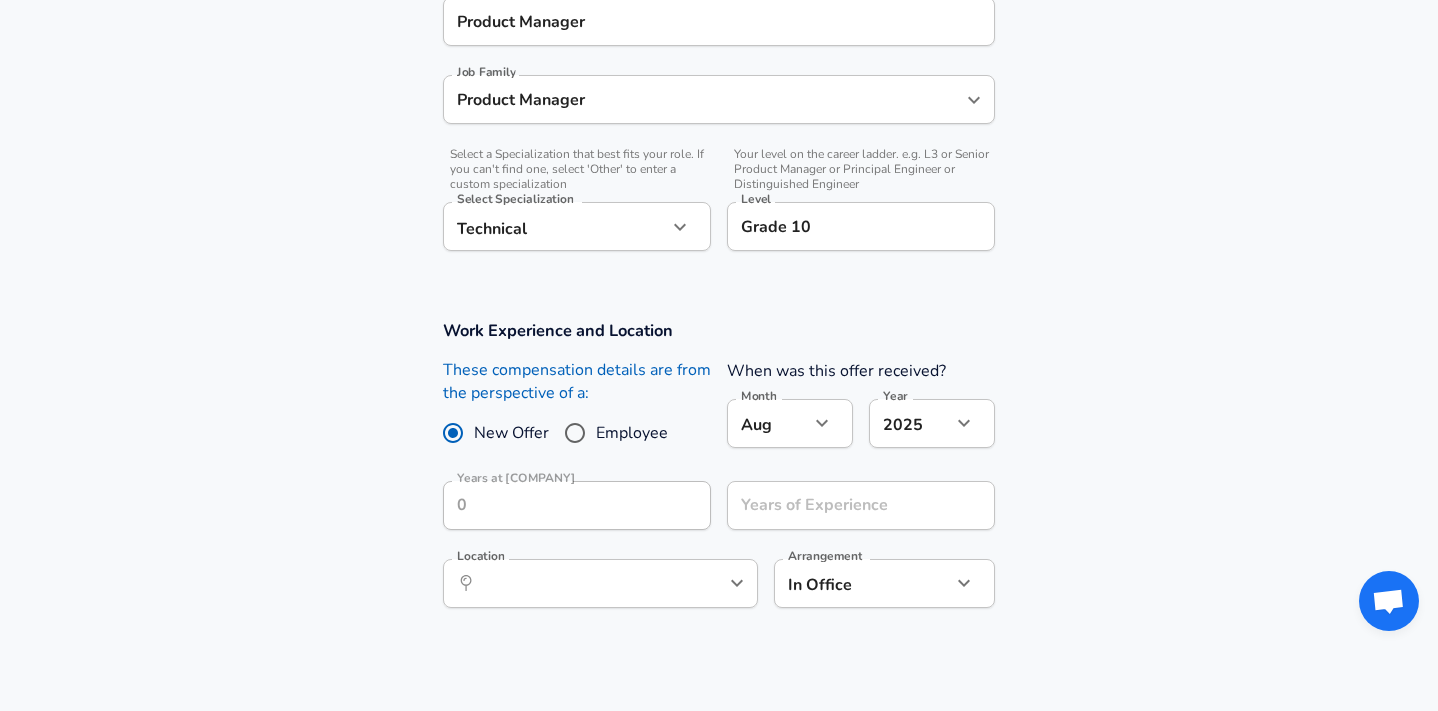 scroll, scrollTop: 560, scrollLeft: 0, axis: vertical 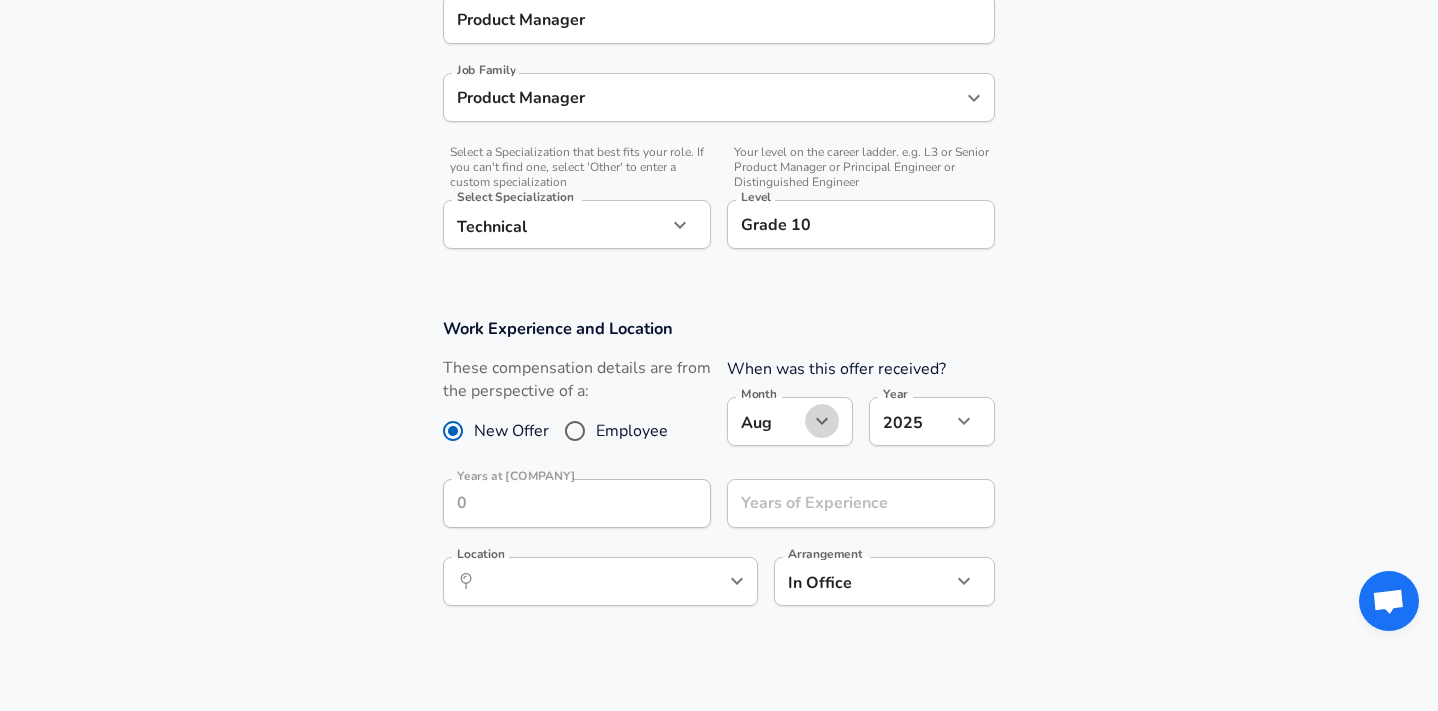 click 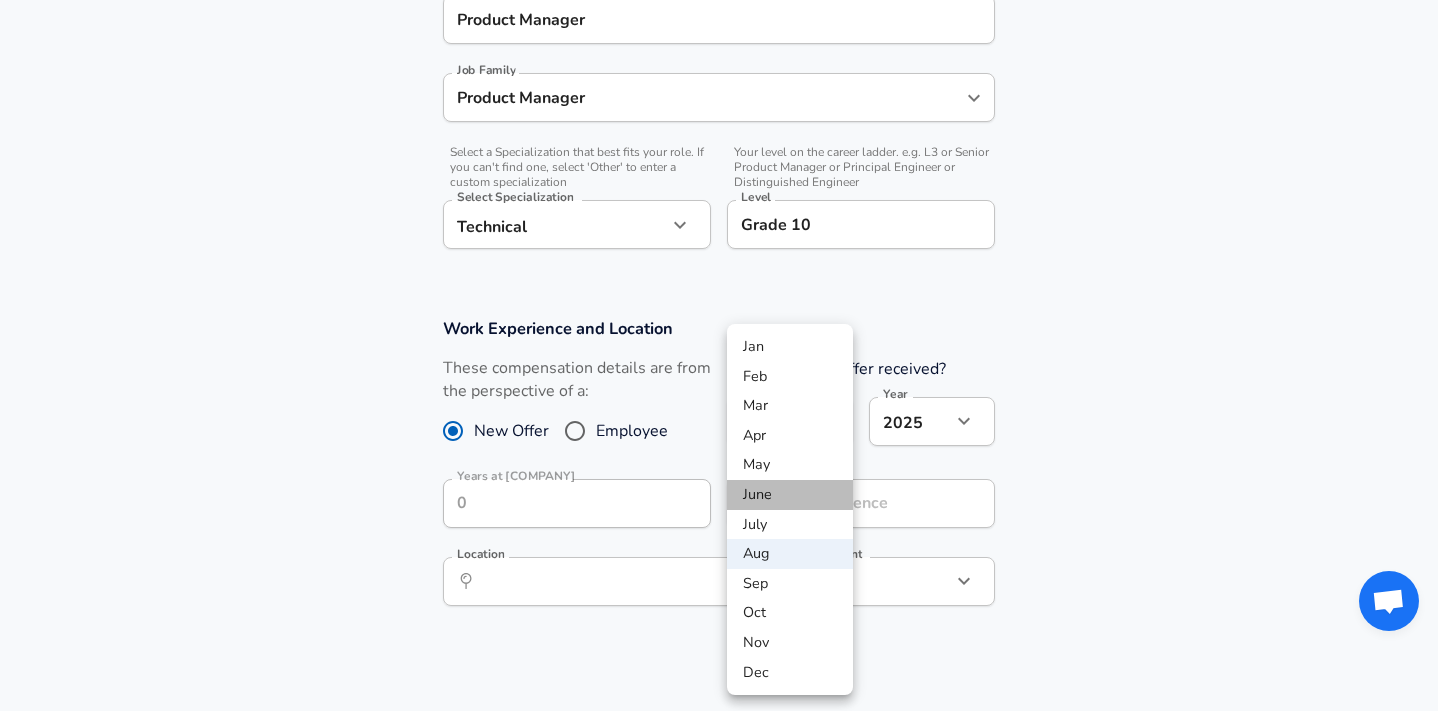 click on "June" at bounding box center [790, 495] 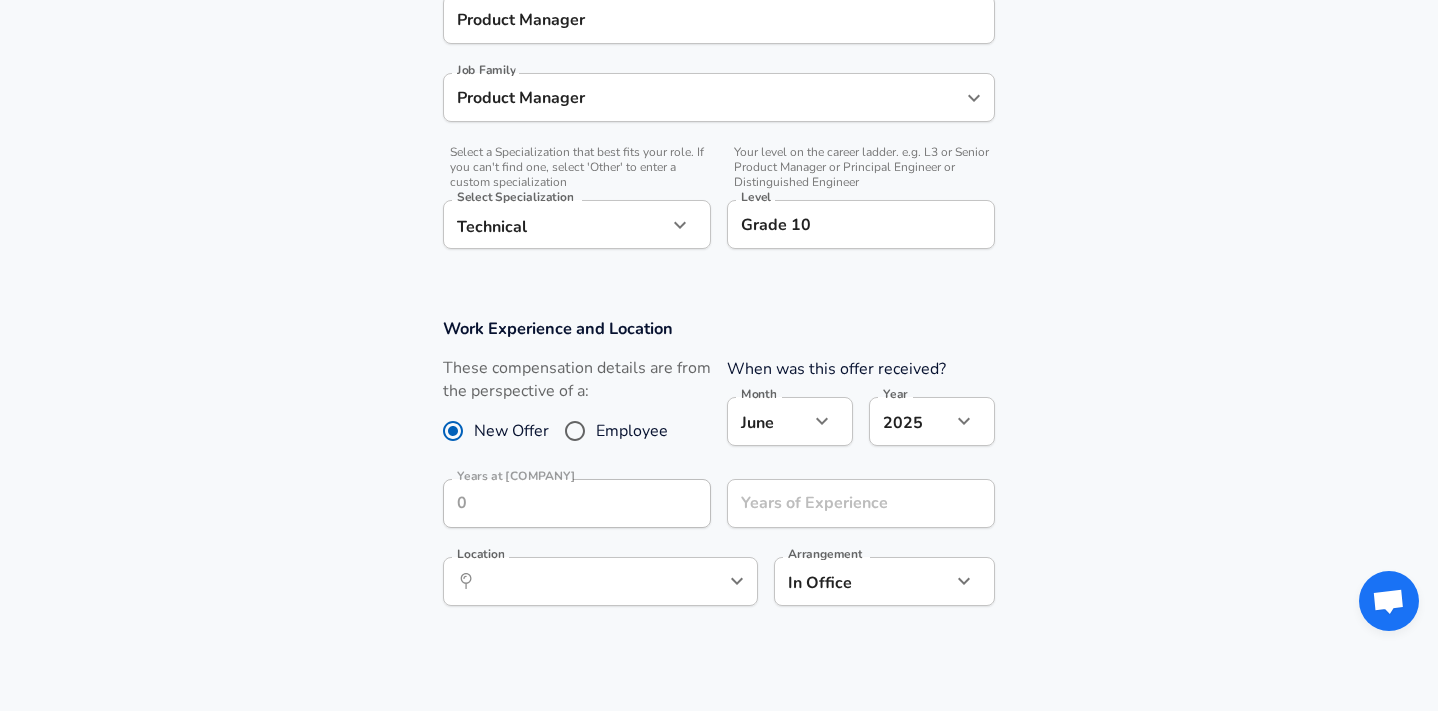 click on "Employee" at bounding box center (575, 431) 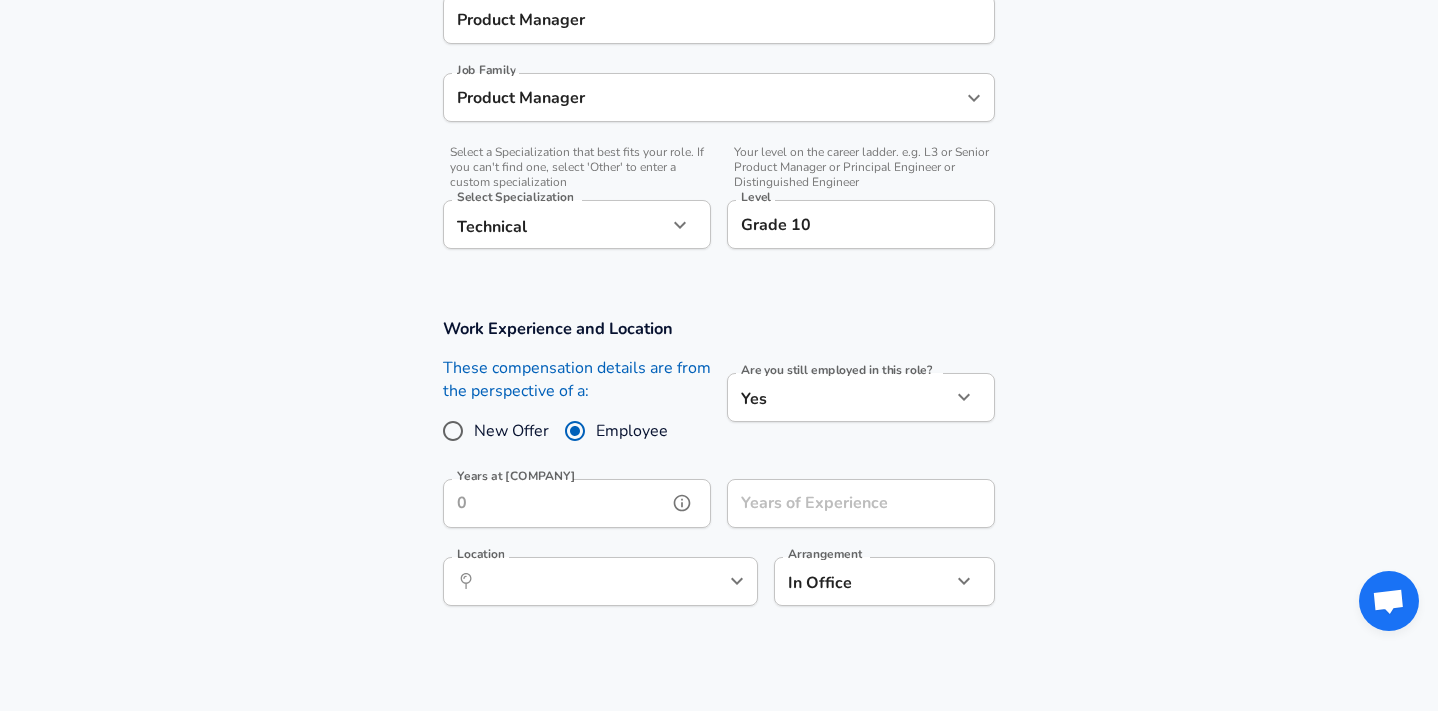 click on "Years at [COMPANY]" at bounding box center (555, 503) 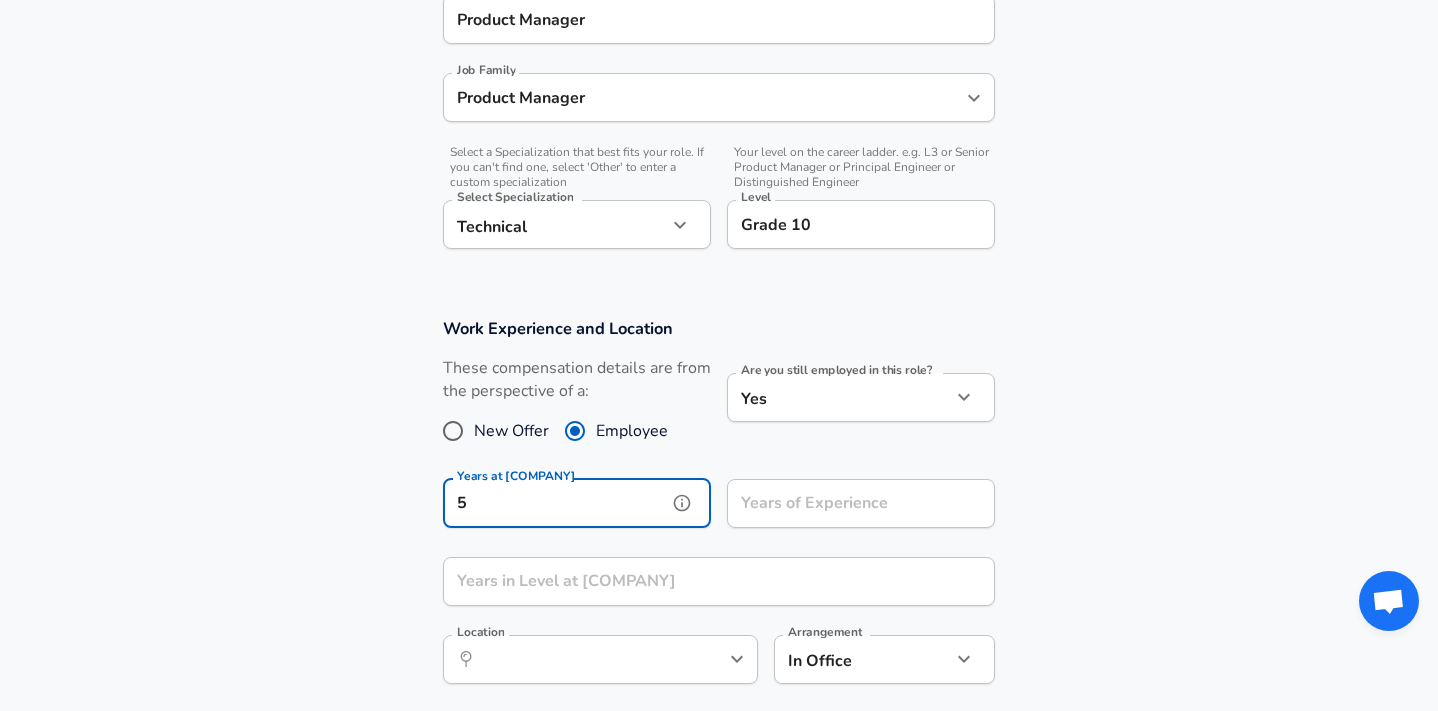 type on "5" 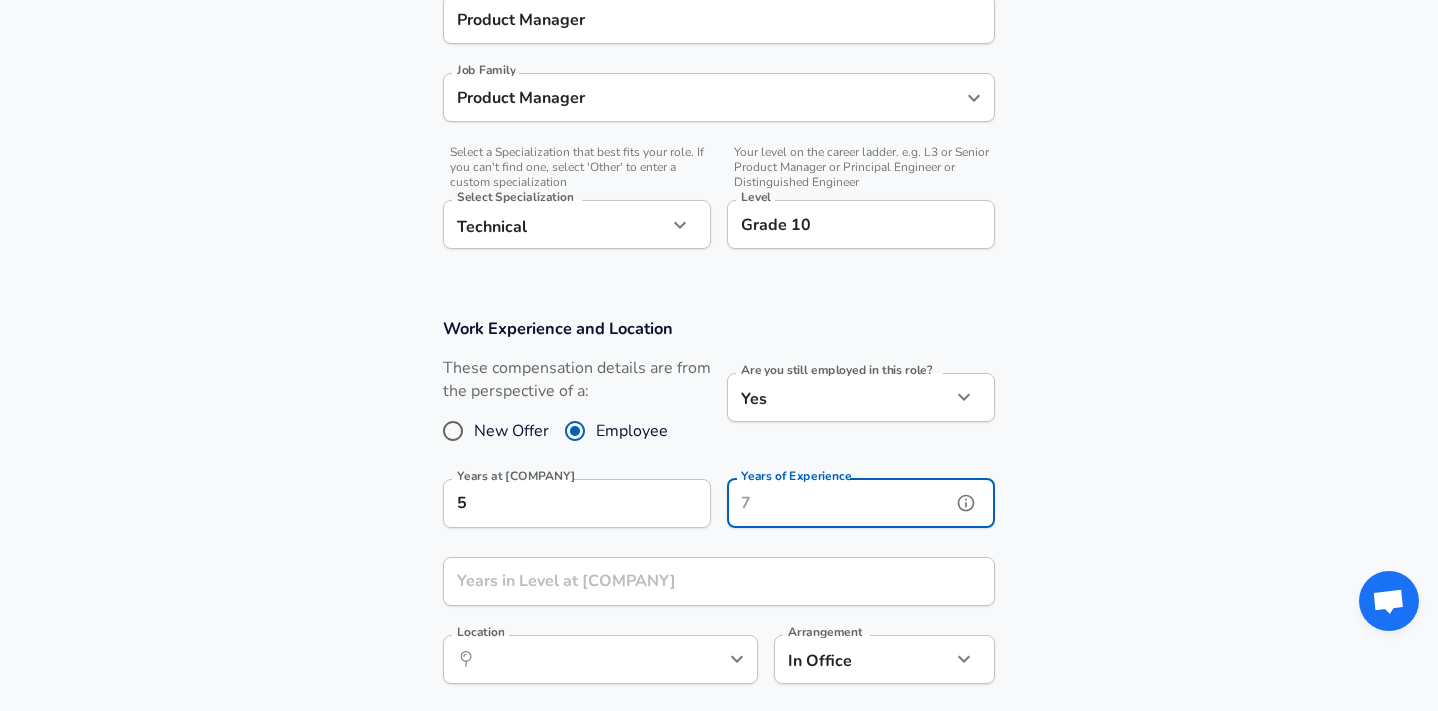 click on "Years of Experience" at bounding box center (839, 503) 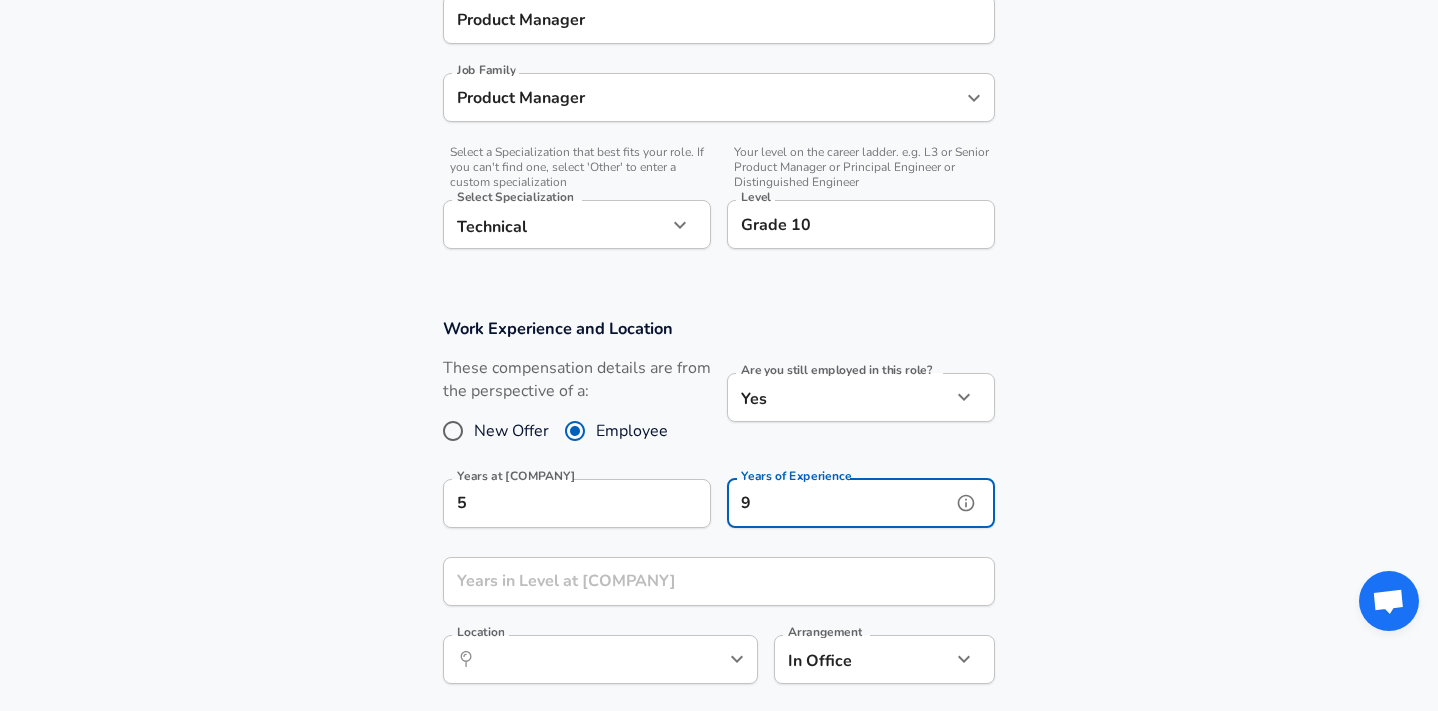 type on "9" 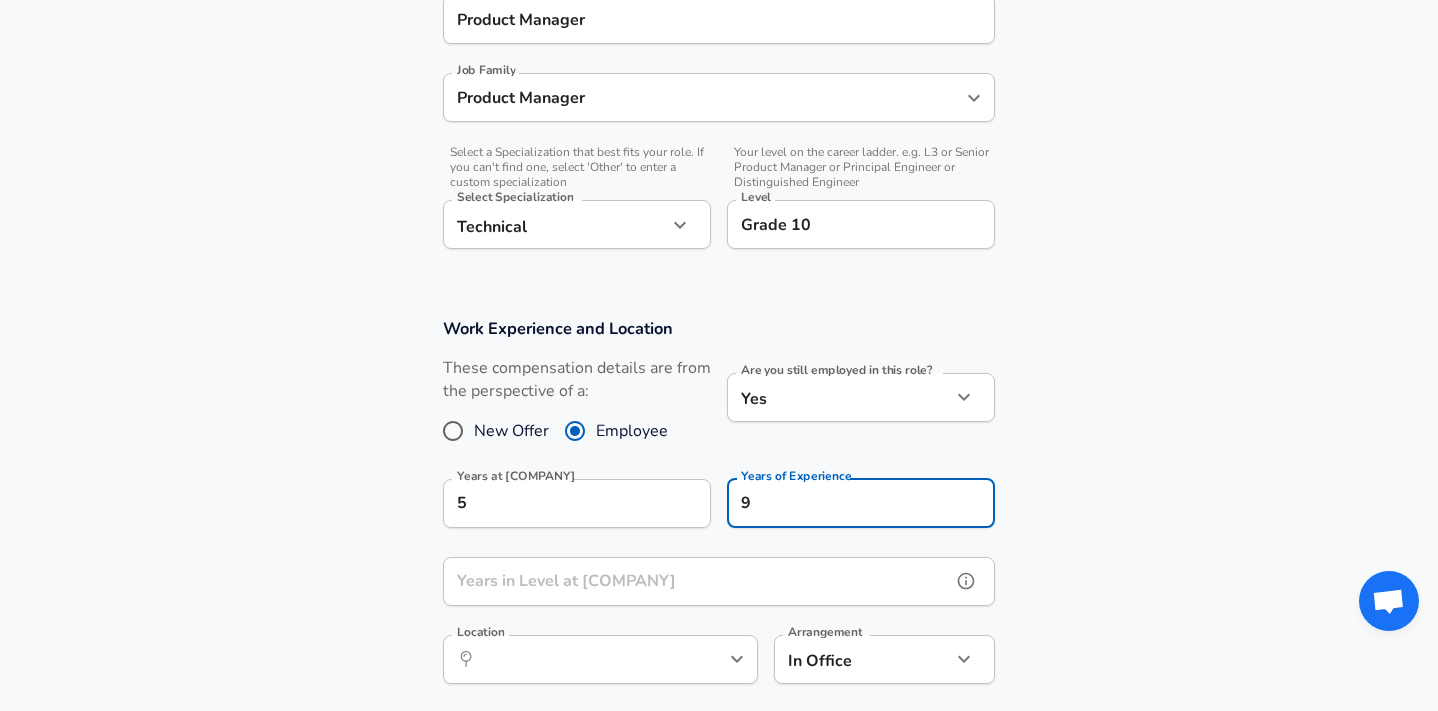 click on "Years in Level at [COMPANY]" at bounding box center (697, 581) 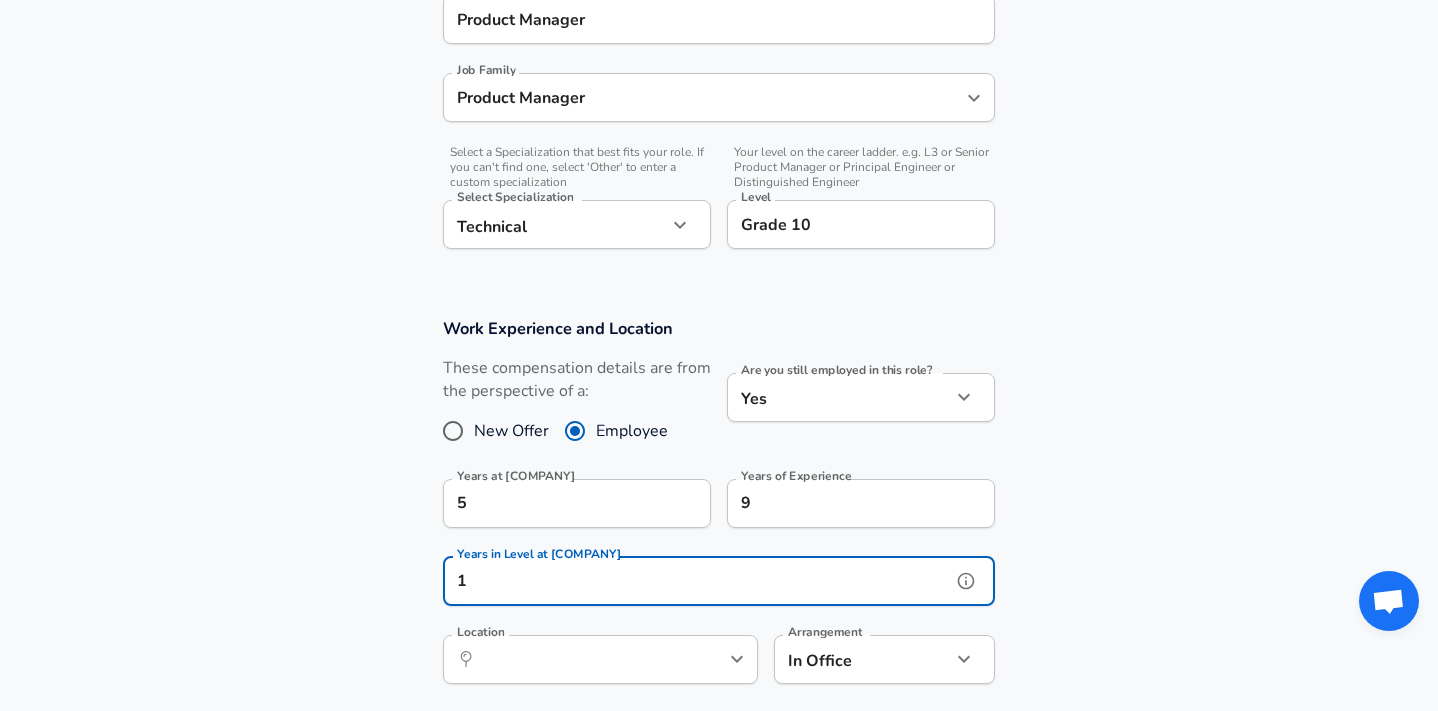 scroll, scrollTop: 0, scrollLeft: 0, axis: both 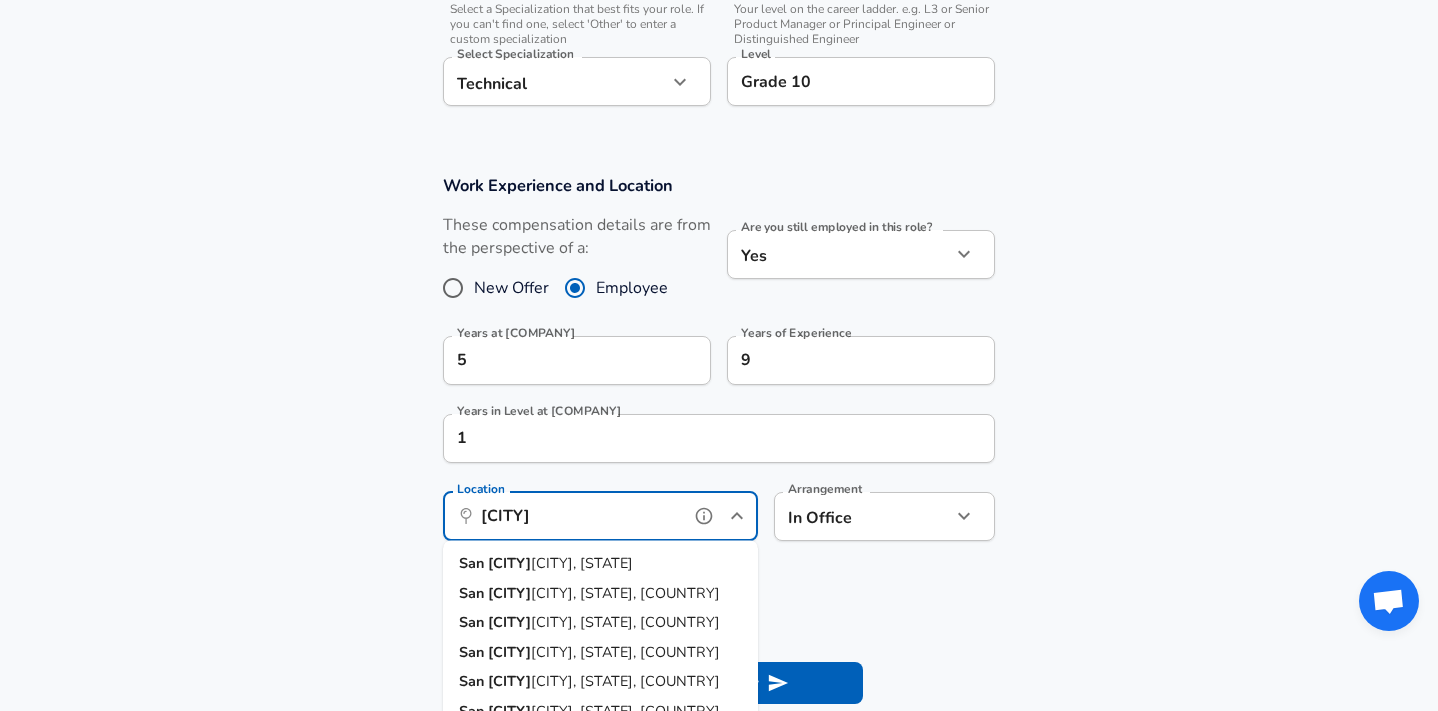 click on "[CITY], [STATE]" at bounding box center (600, 564) 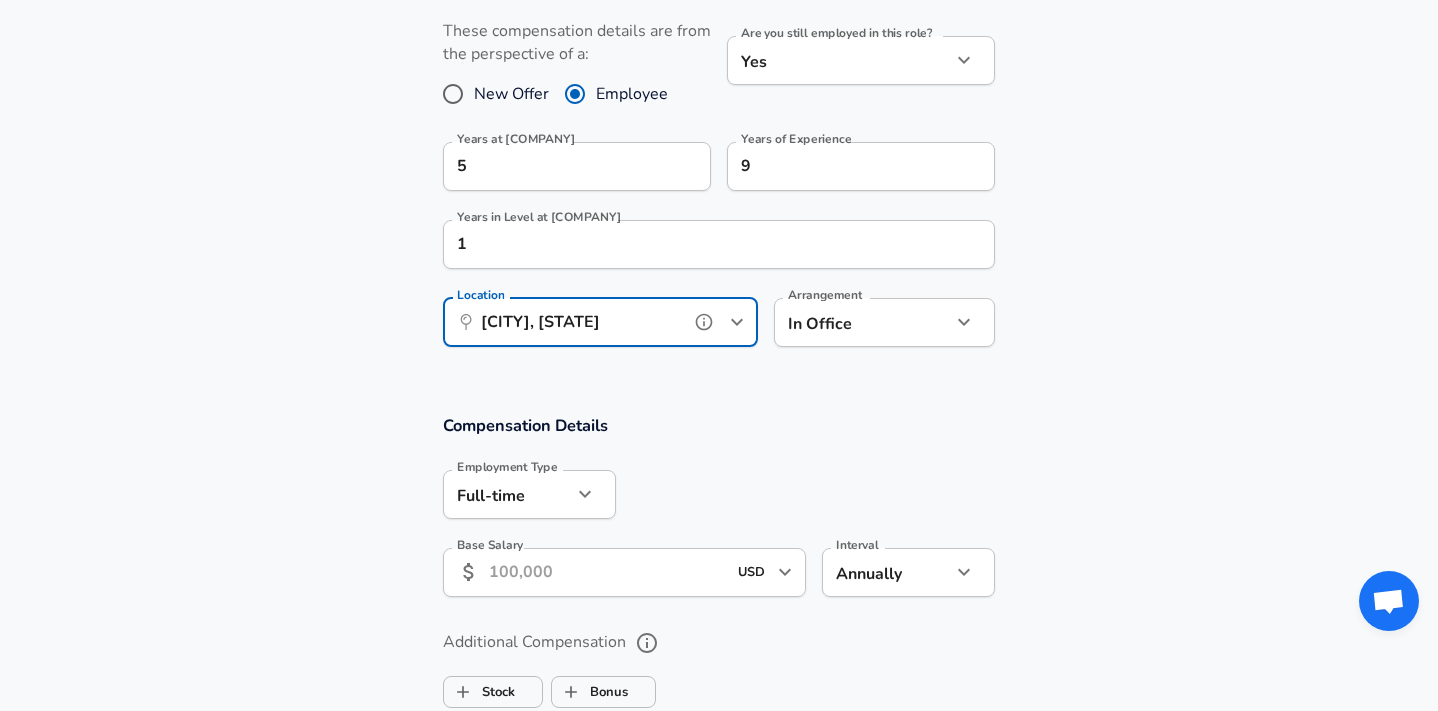 scroll, scrollTop: 981, scrollLeft: 0, axis: vertical 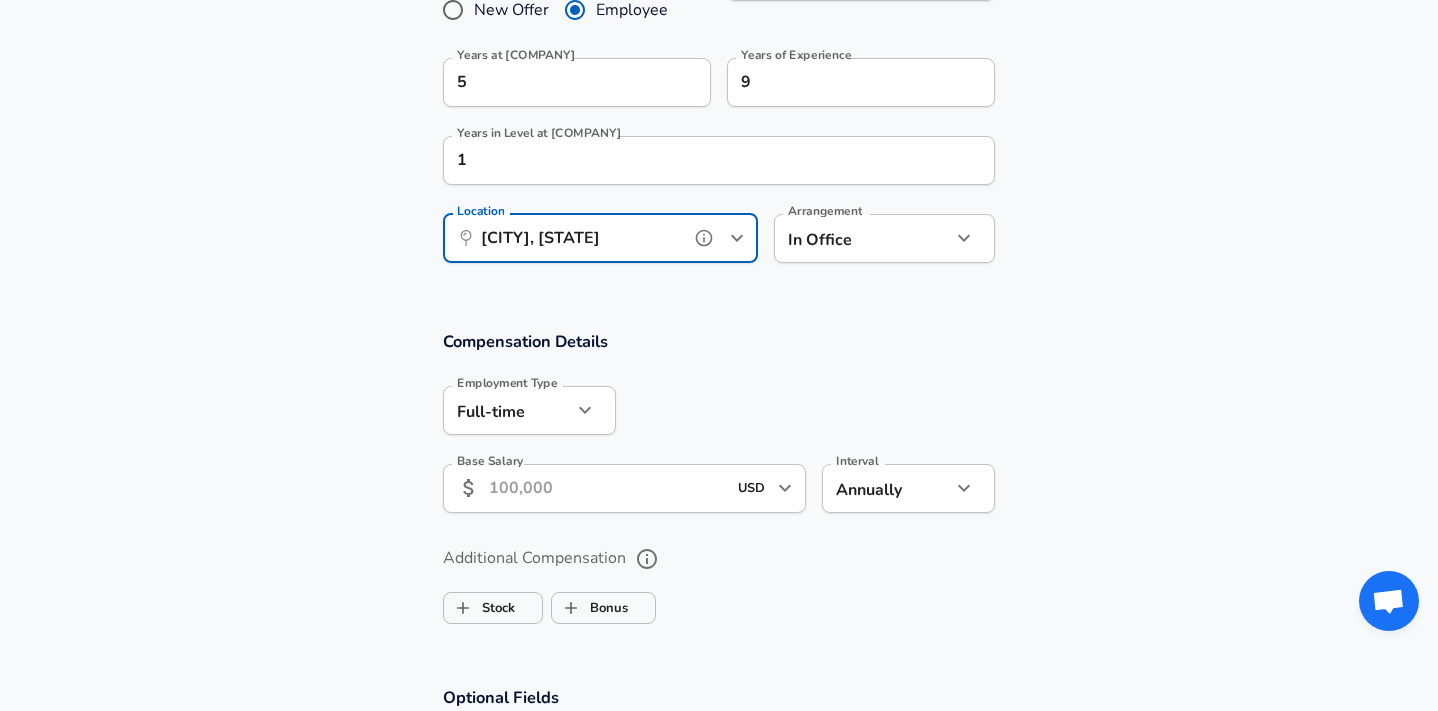 type on "[CITY], [STATE]" 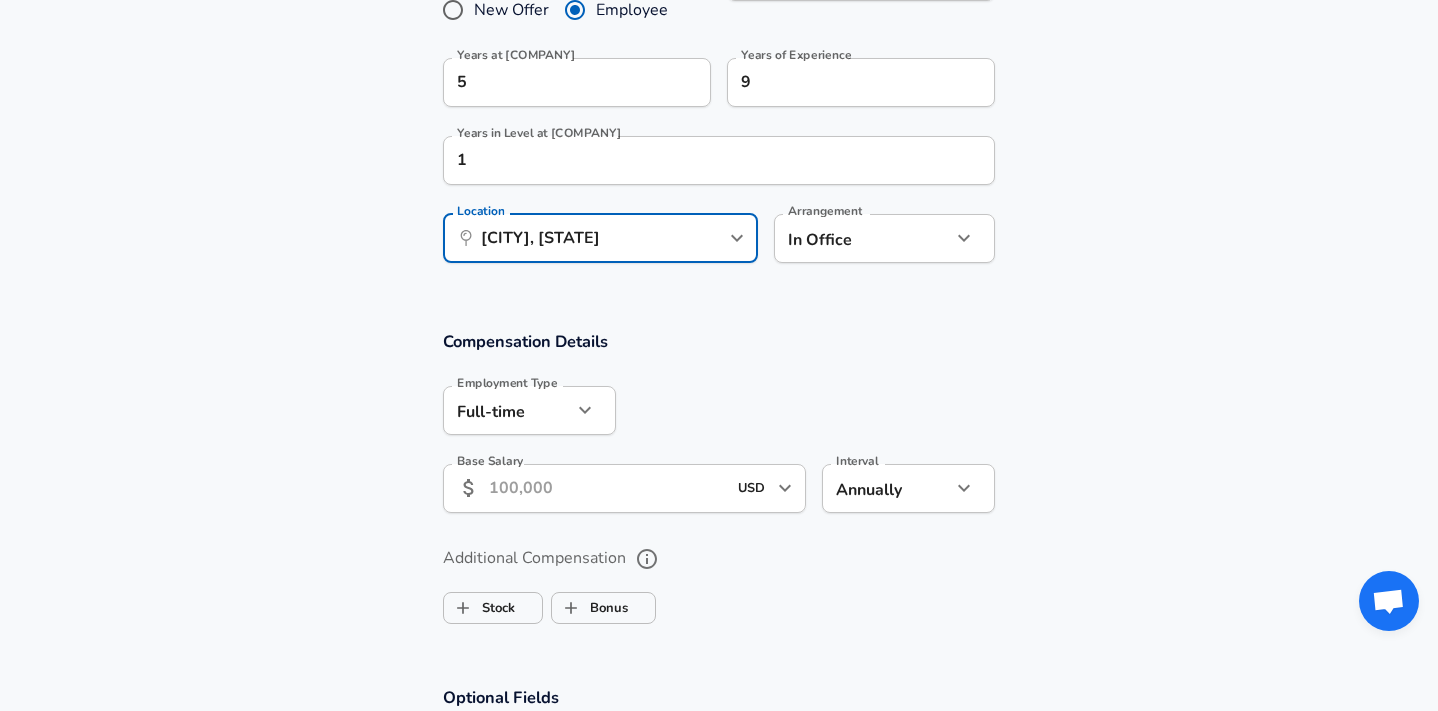 click on "Base Salary" at bounding box center [607, 488] 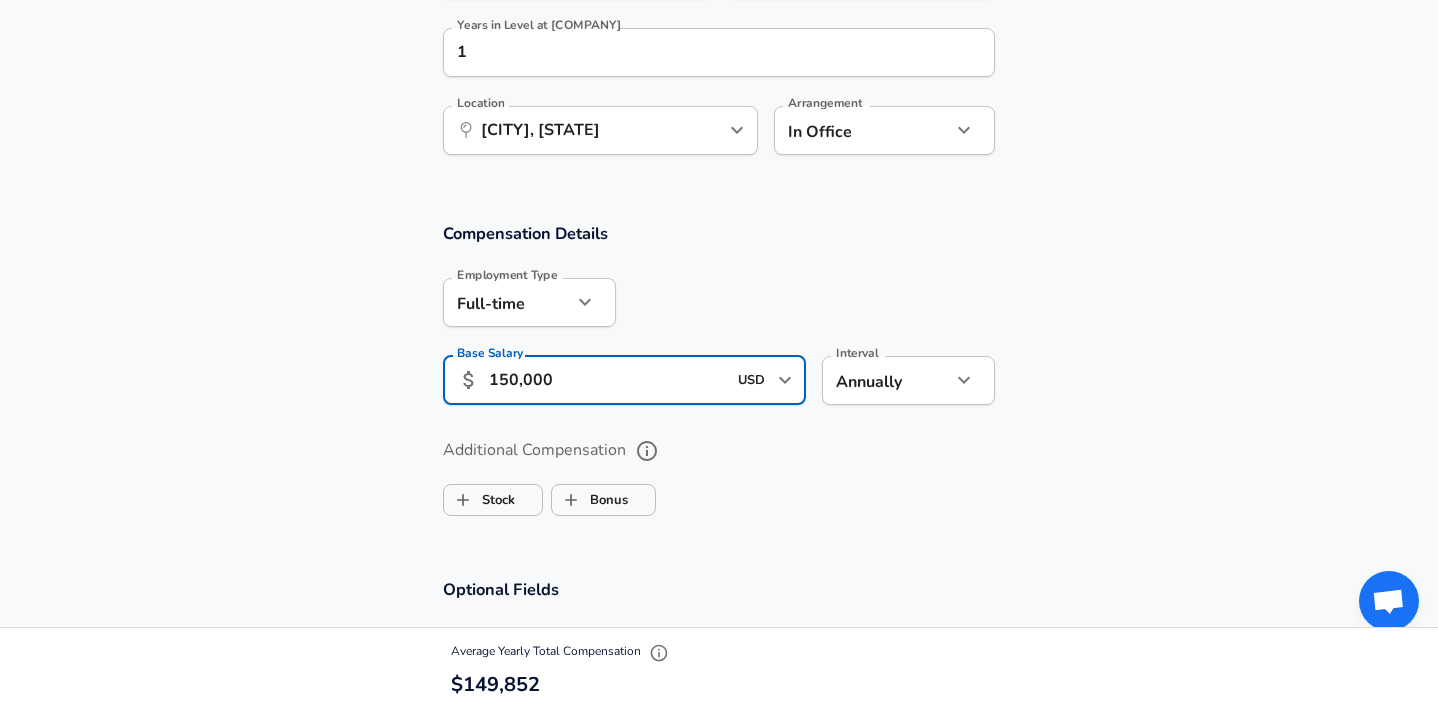 scroll, scrollTop: 1094, scrollLeft: 0, axis: vertical 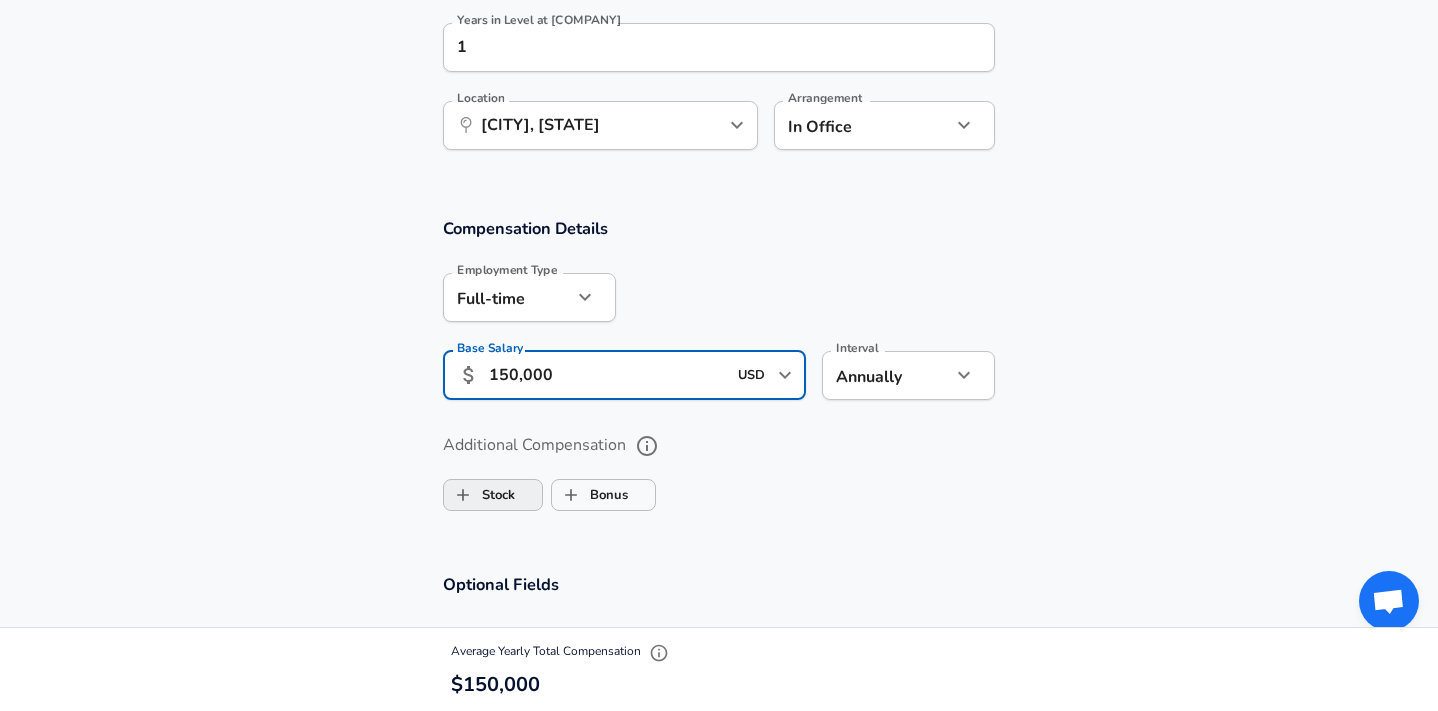type on "150,000" 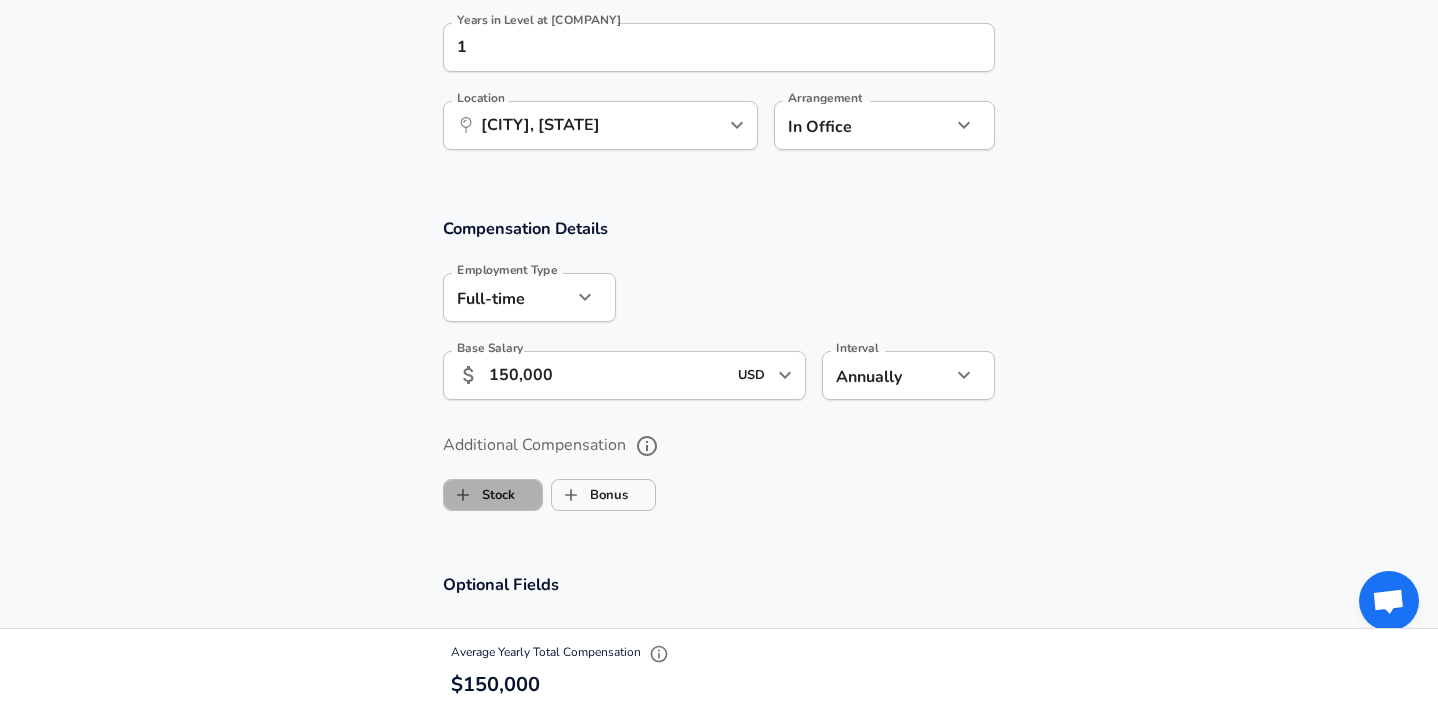 click on "Stock" at bounding box center (479, 495) 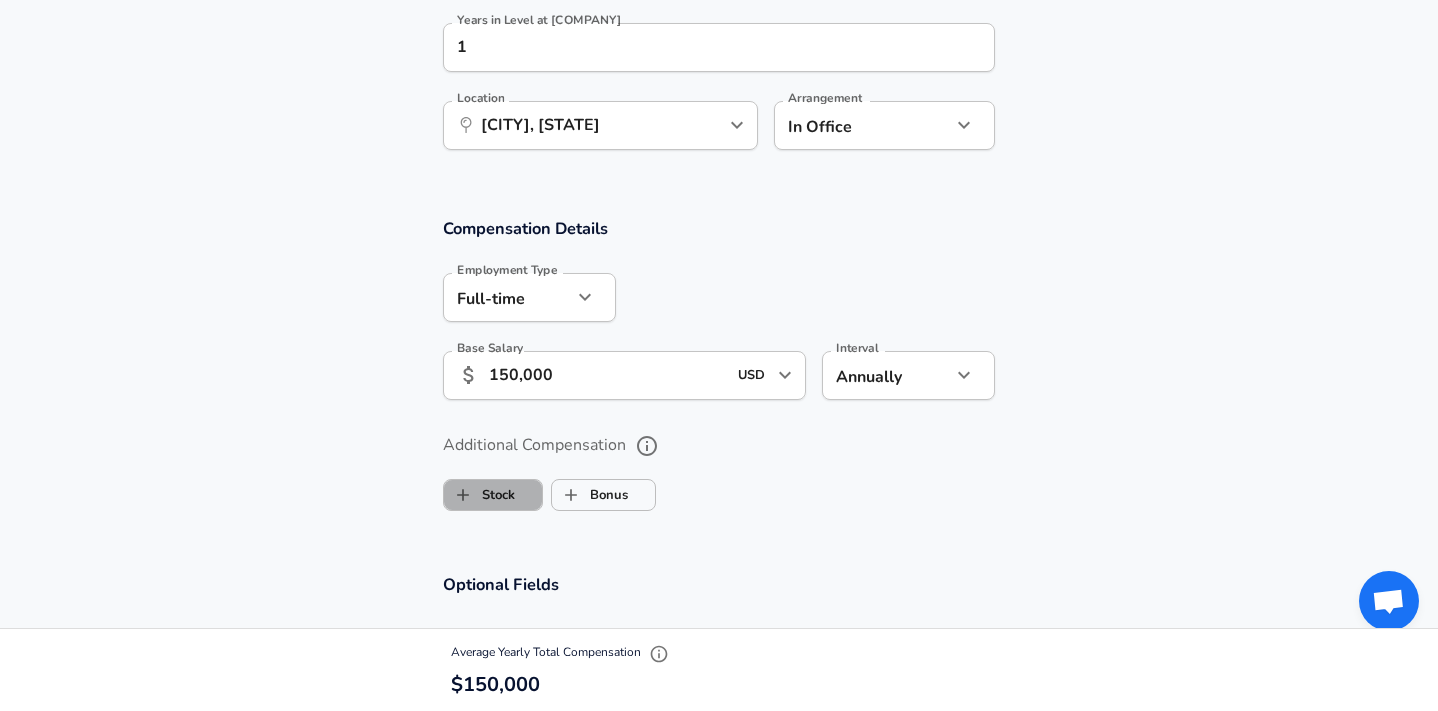 checkbox on "true" 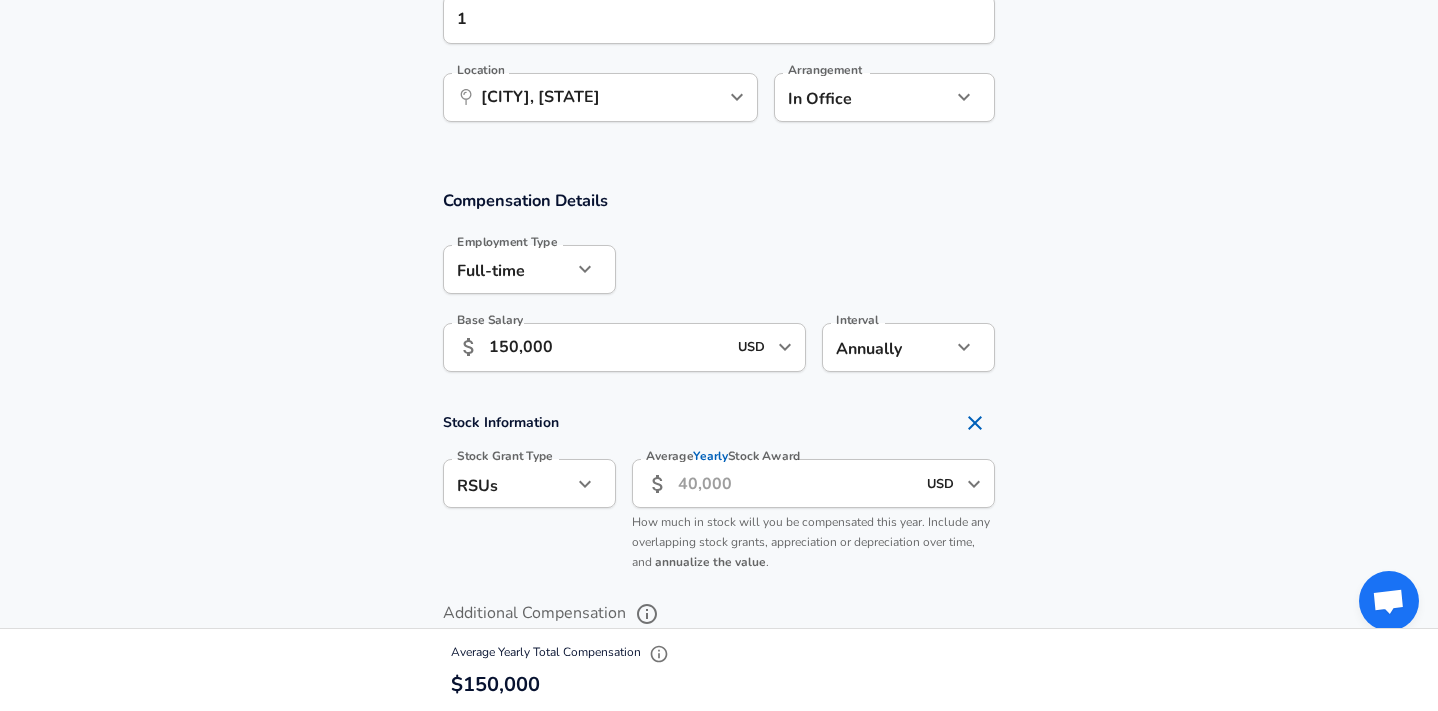 scroll, scrollTop: 1124, scrollLeft: 0, axis: vertical 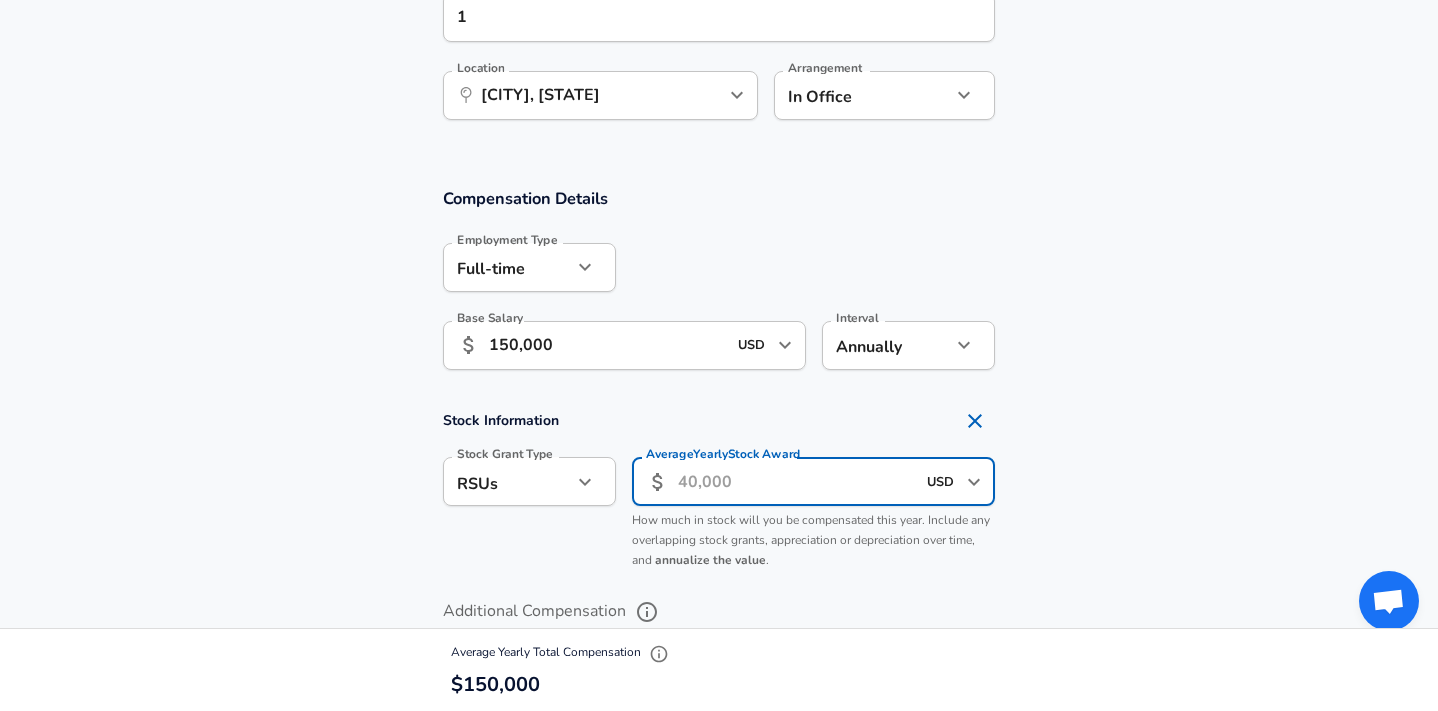 click on "Average  Yearly  Stock Award" at bounding box center (796, 481) 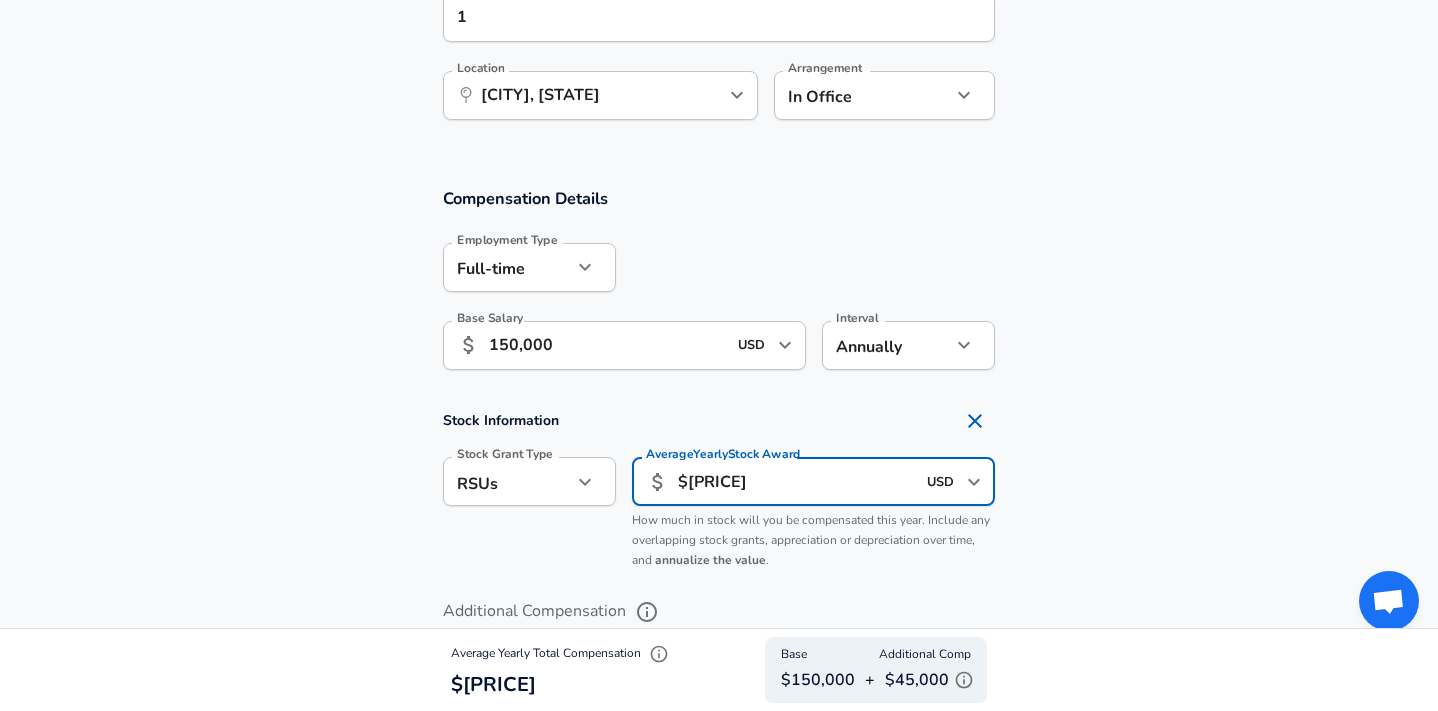 type on "$[PRICE]" 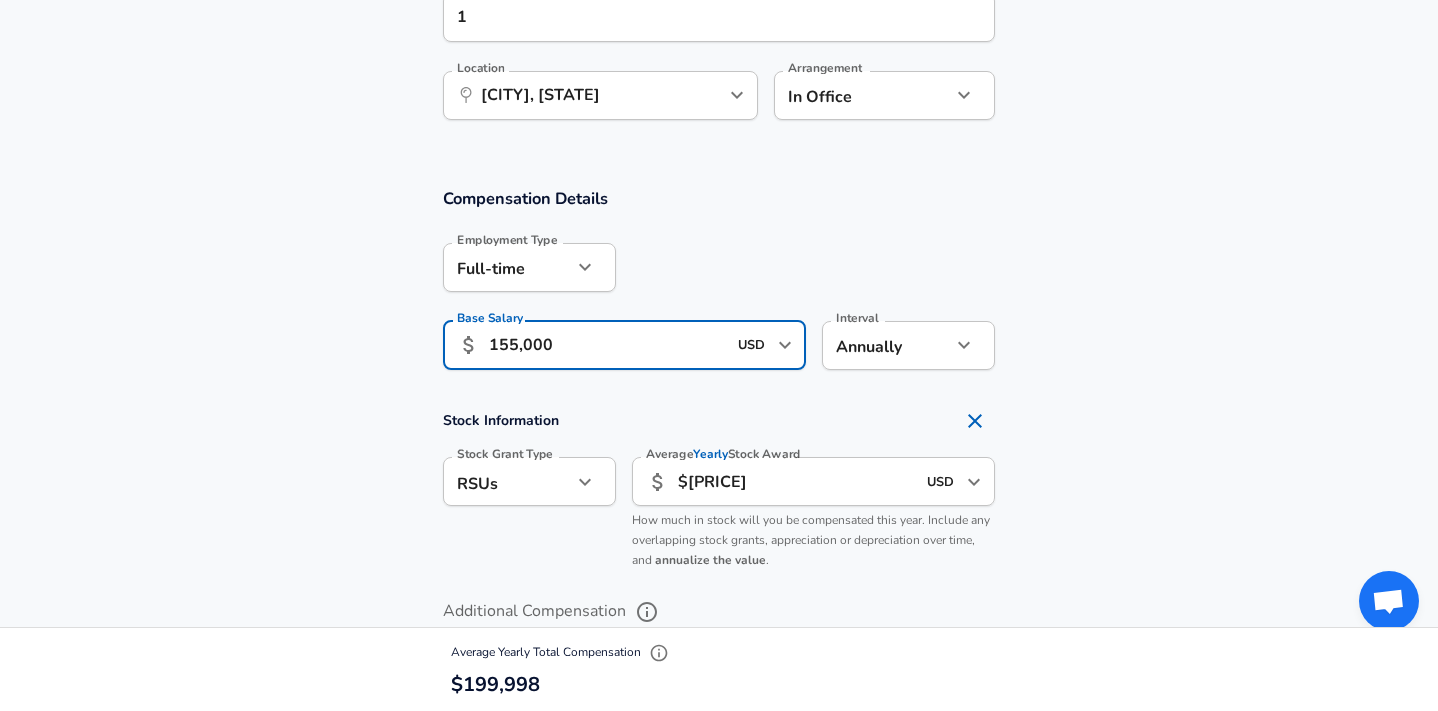 type on "155,000" 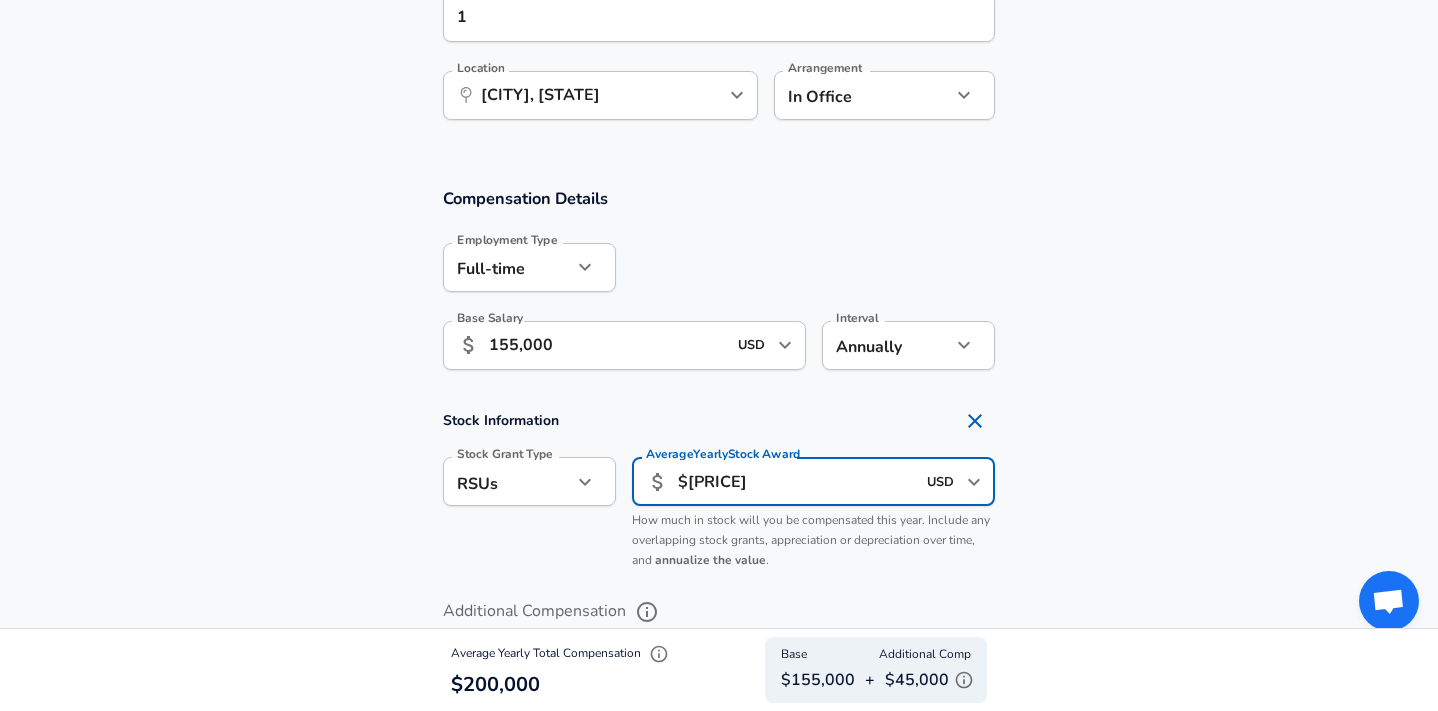 click on "$[PRICE]" at bounding box center (796, 481) 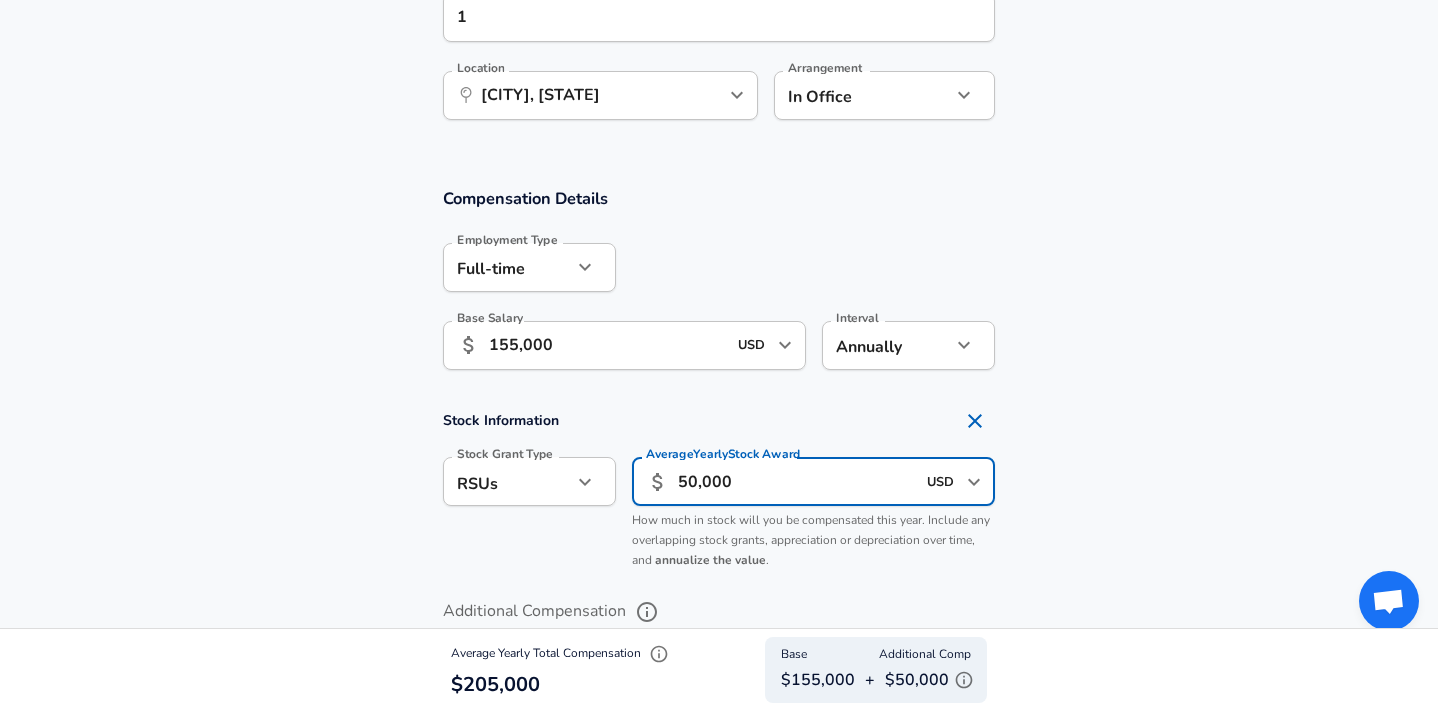 scroll, scrollTop: 0, scrollLeft: 0, axis: both 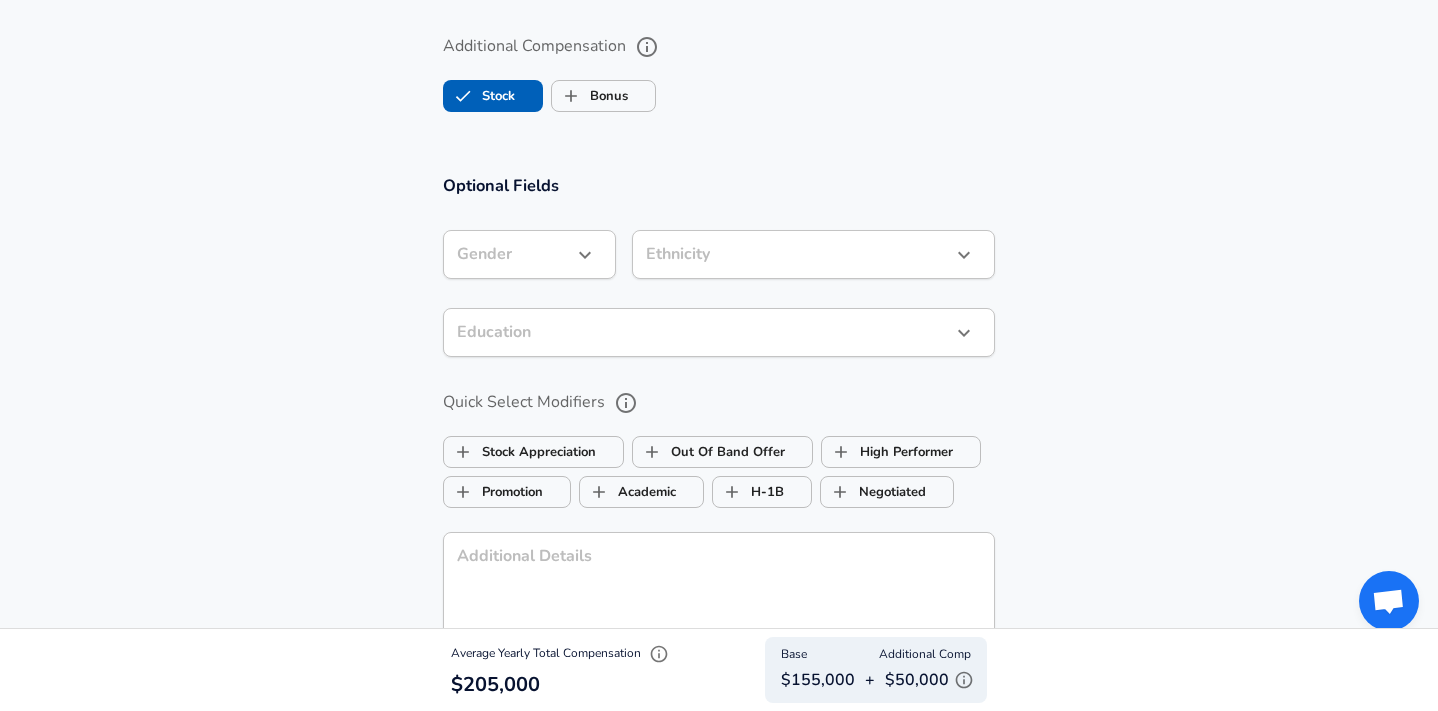 type on "50,000" 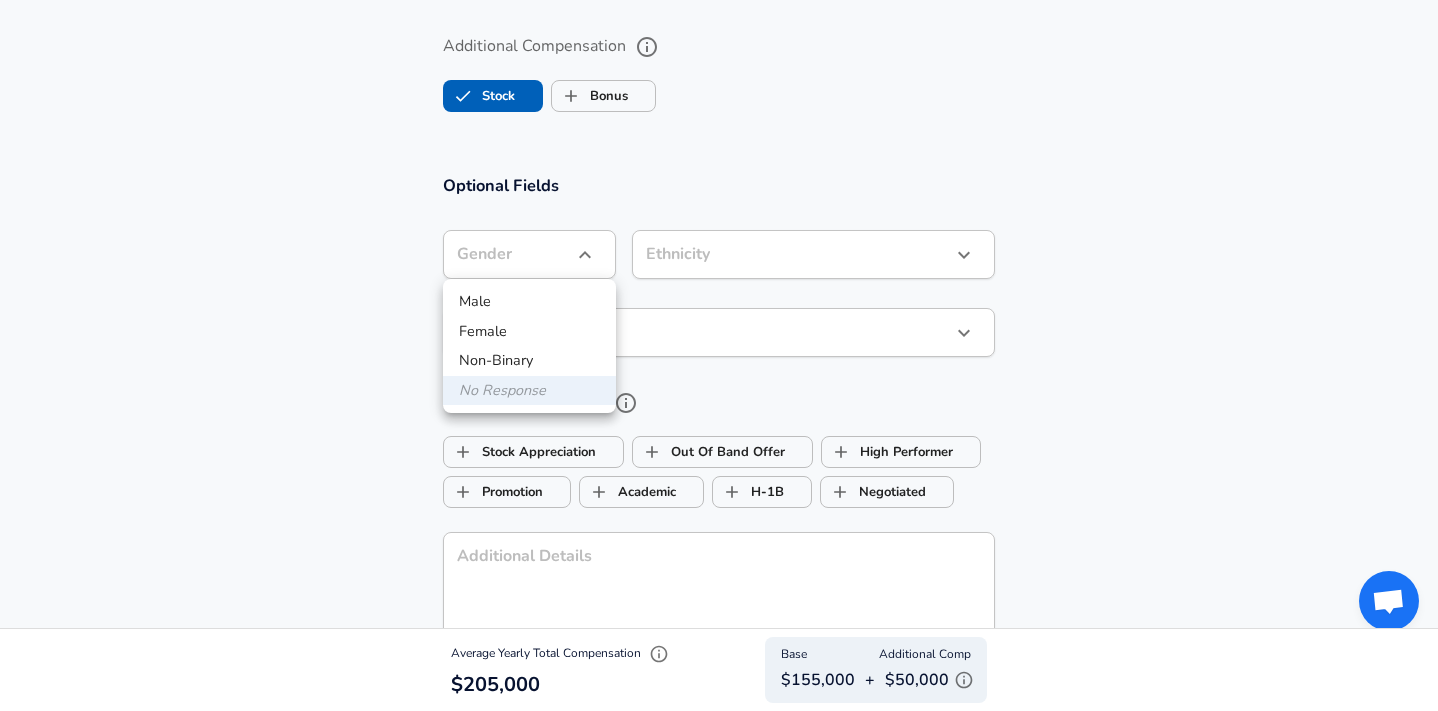 click on "Non-Binary" at bounding box center (529, 361) 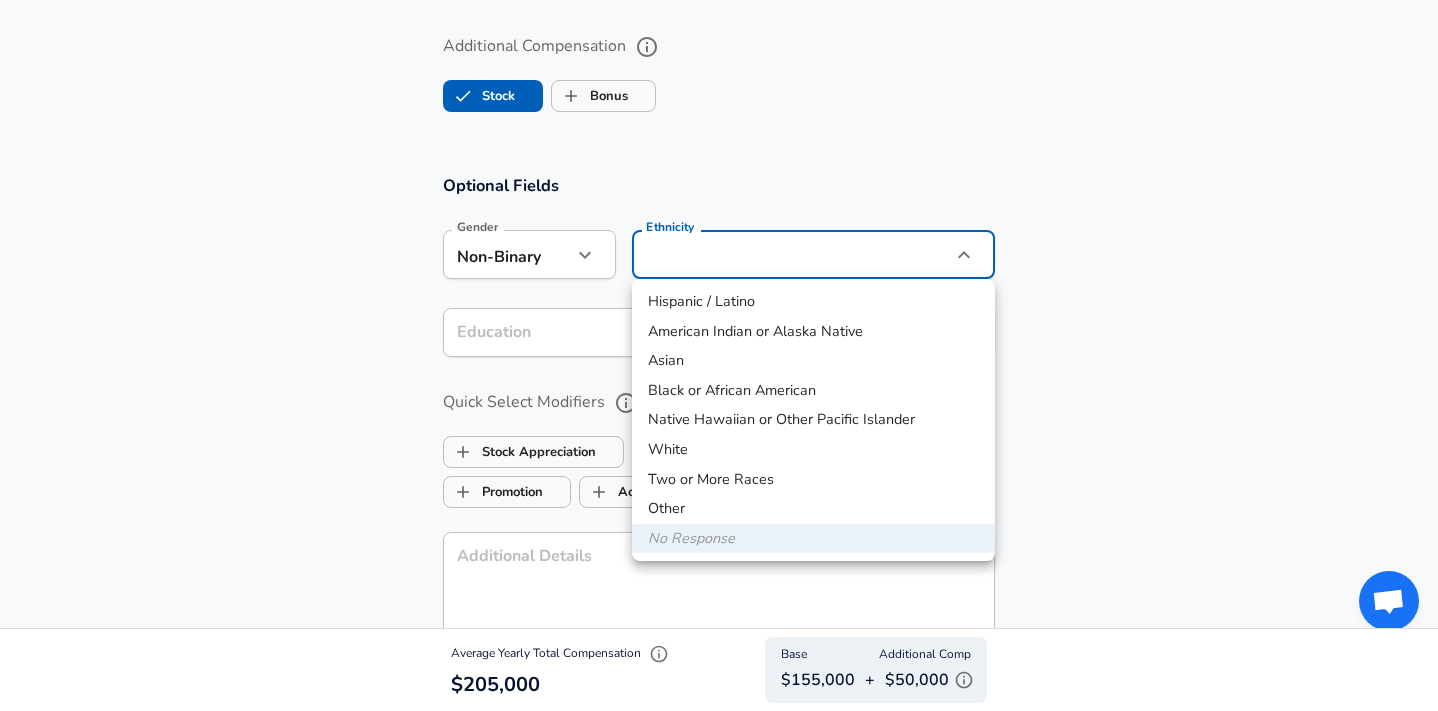 click on "Restart Add Your Salary Upload your offer letter to verify your submission Enhance Privacy and Anonymity No Automatically hides specific fields until there are enough submissions to safely display the full details. More Details Based on your submission and the data points that we have already collected, we will automatically hide and anonymize specific fields if there aren't enough data points to remain sufficiently anonymous. Company & Title Information Enter the company you received your offer from Company [COMPANY] Company Select the title that closest resembles your official title. This should be similar to the title that was present on your offer letter. Title Product Manager Title Job Family Product Manager Job Family Select a Specialization that best fits your role. If you can't find one, select 'Other' to enter a custom specialization Select Specialization Technical Technical Select Specialization Level Grade 10 Level Work Experience and Location New Offer Employee Yes yes Years at [COMPANY] 5 9 1" at bounding box center (719, -1334) 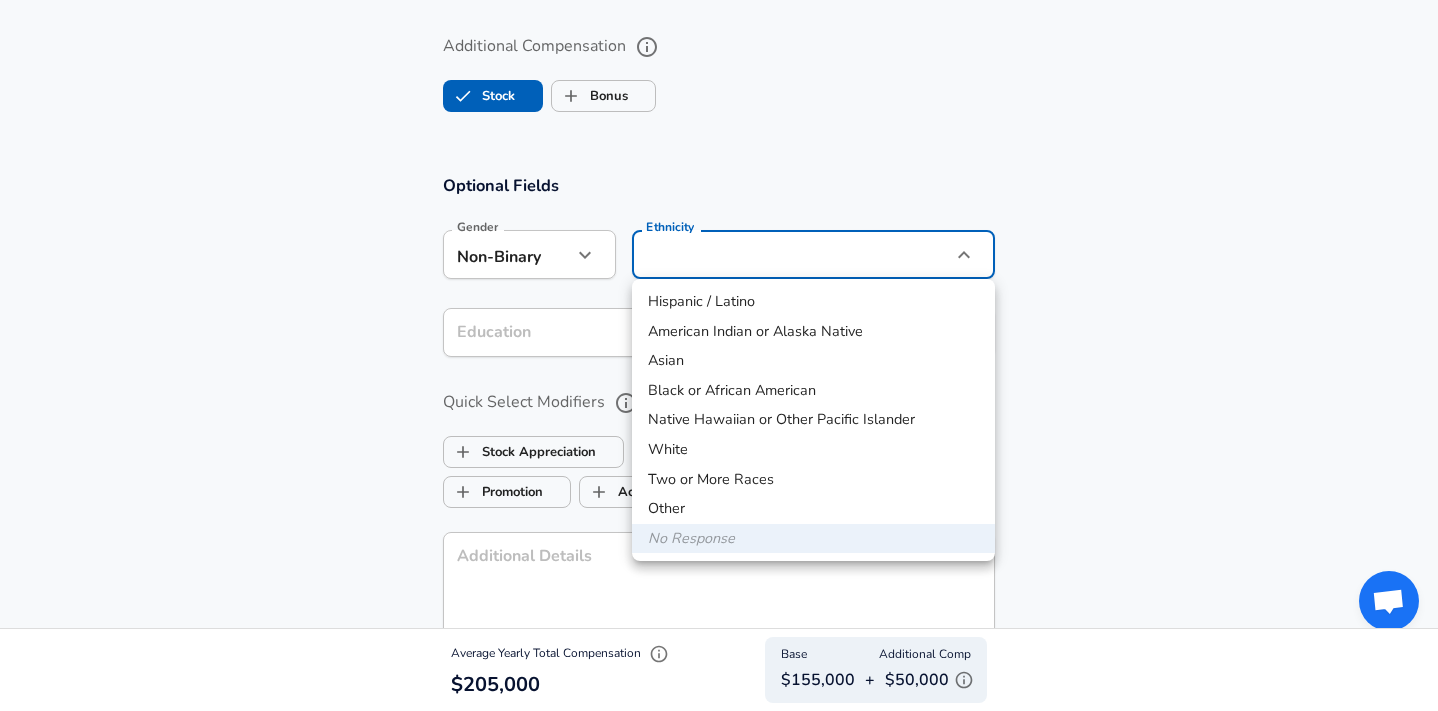 click on "Asian" at bounding box center (813, 361) 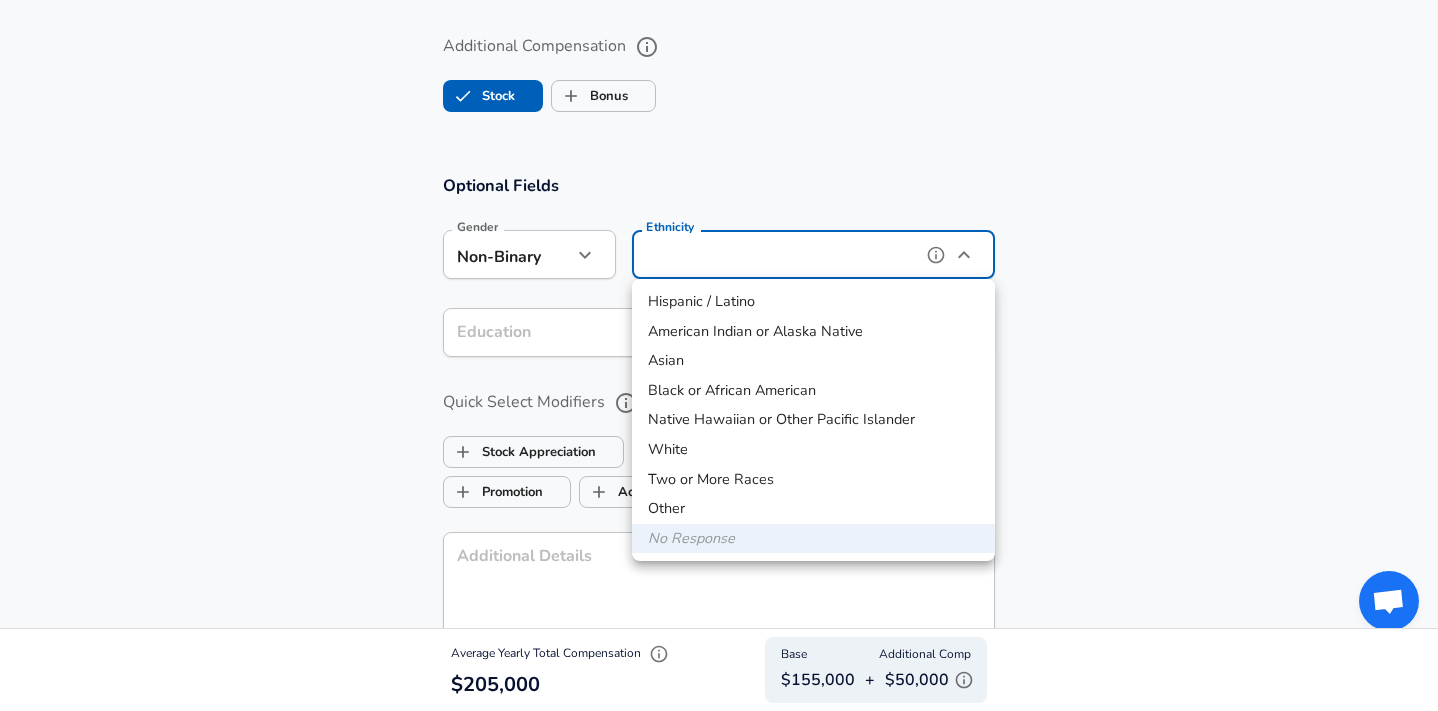 type on "Asian" 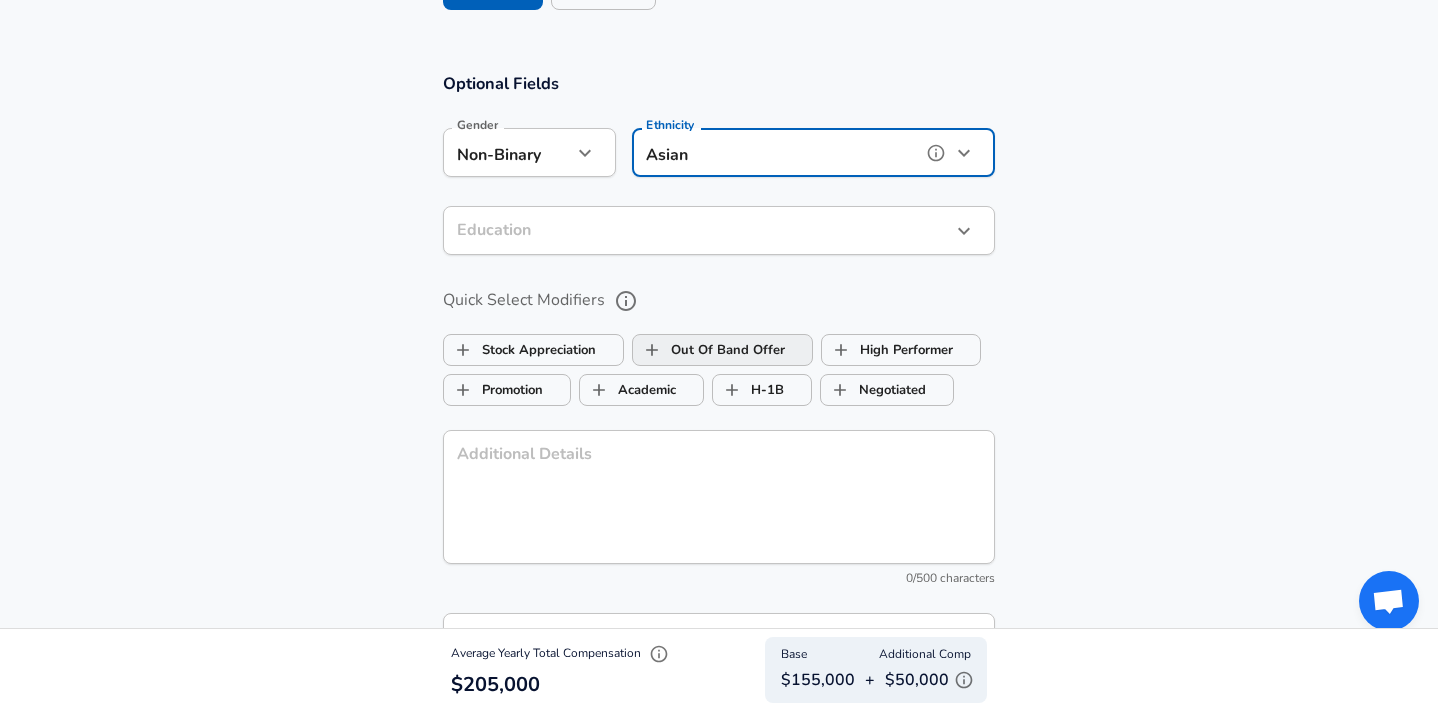 scroll, scrollTop: 1792, scrollLeft: 0, axis: vertical 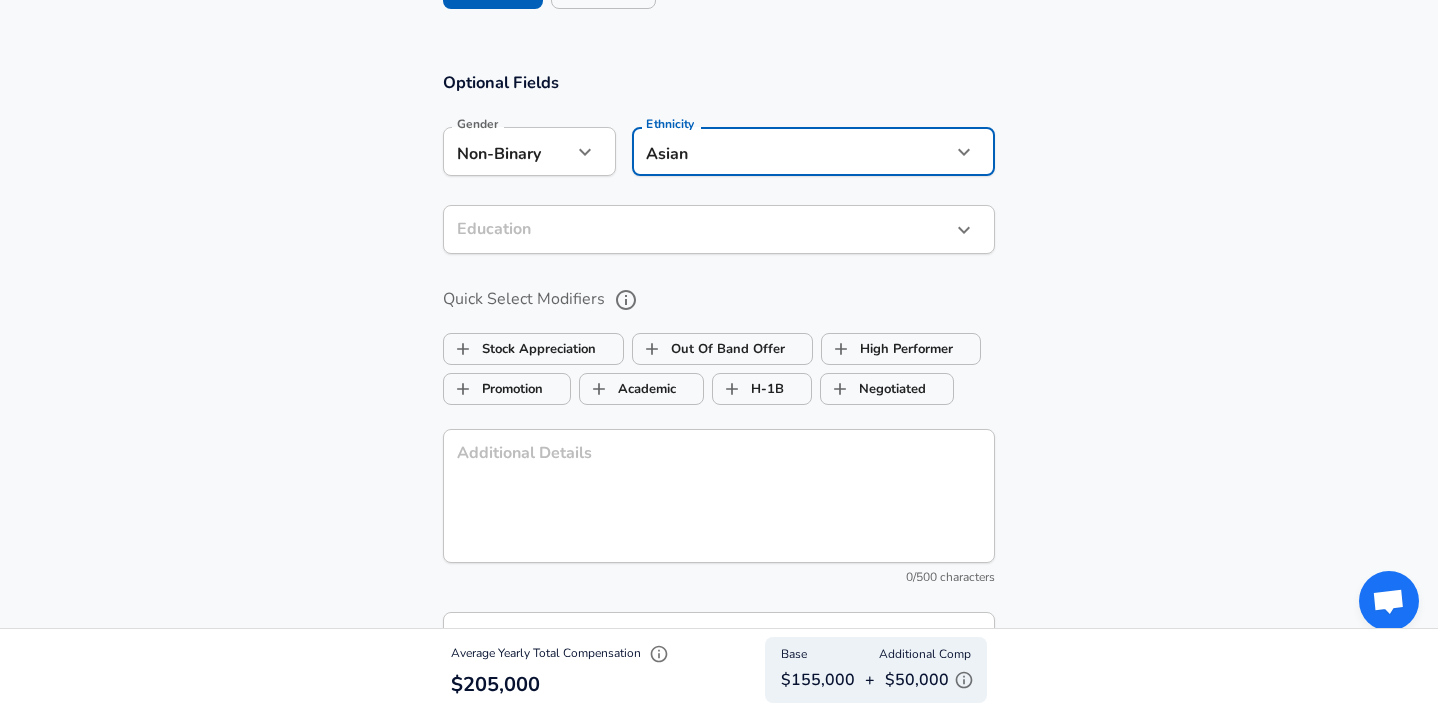 click on "Restart Add Your Salary Upload your offer letter to verify your submission Enhance Privacy and Anonymity No Automatically hides specific fields until there are enough submissions to safely display the full details. More Details Based on your submission and the data points that we have already collected, we will automatically hide and anonymize specific fields if there aren't enough data points to remain sufficiently anonymous. Company & Title Information Enter the company you received your offer from Company [COMPANY] Company Select the title that closest resembles your official title. This should be similar to the title that was present on your offer letter. Title Product Manager Title Job Family Product Manager Job Family Select a Specialization that best fits your role. If you can't find one, select 'Other' to enter a custom specialization Select Specialization Technical Technical Select Specialization Level Grade 10 Level Work Experience and Location New Offer Employee Yes yes Years at [COMPANY] 5 9 1" at bounding box center (719, -1437) 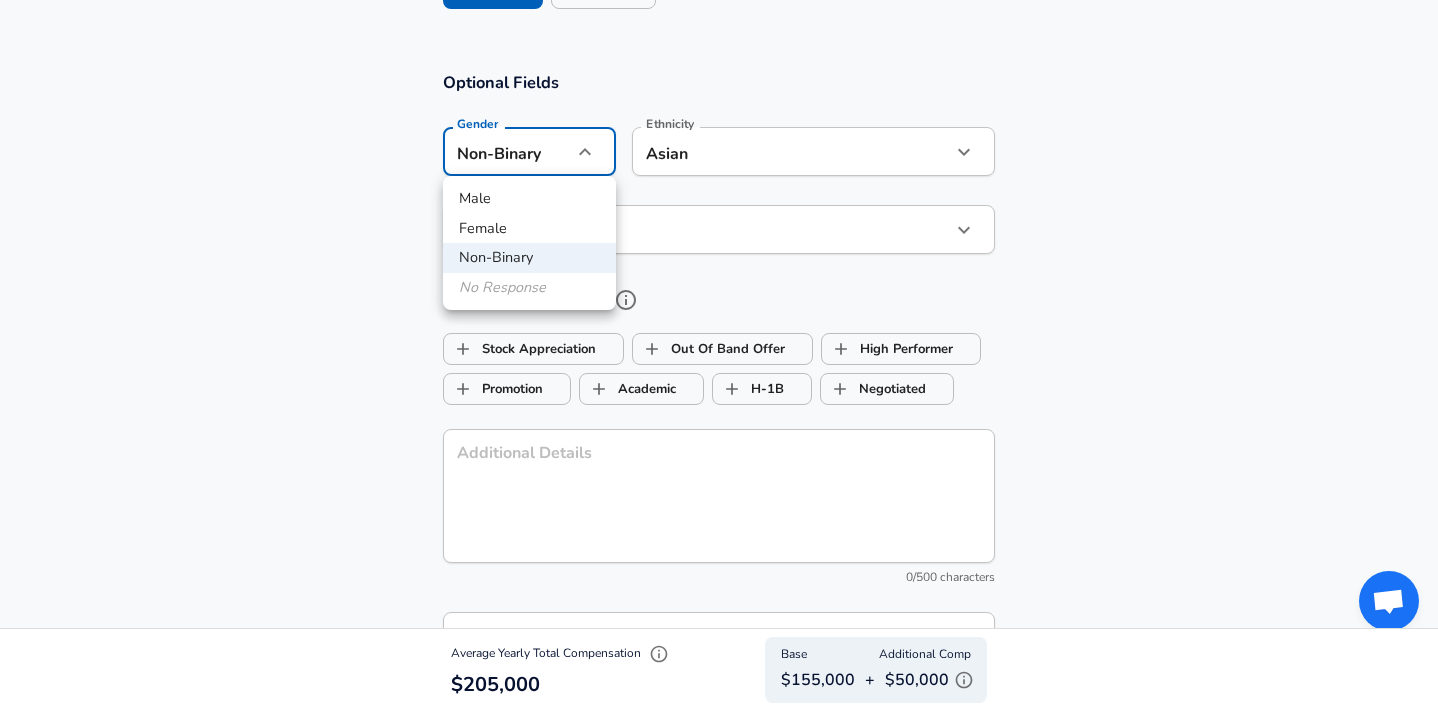 click at bounding box center (719, 355) 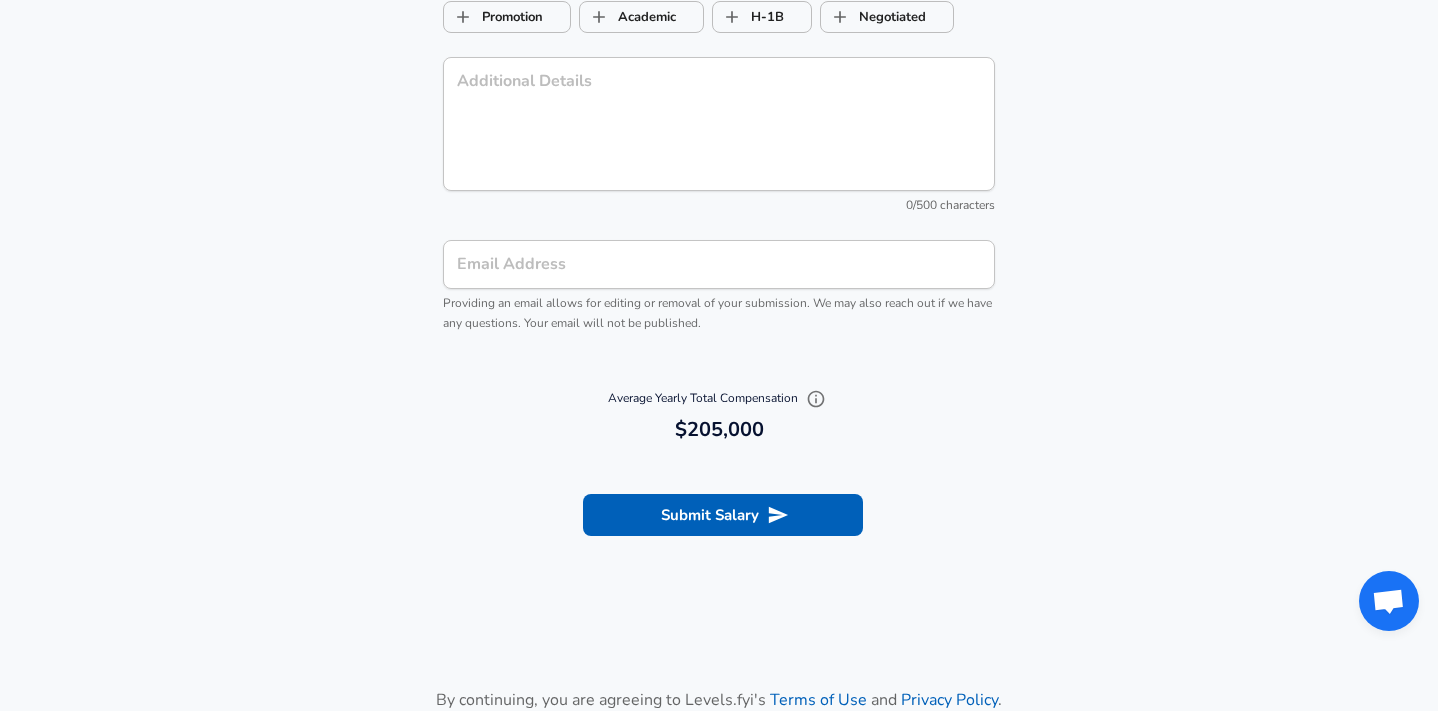 scroll, scrollTop: 2356, scrollLeft: 0, axis: vertical 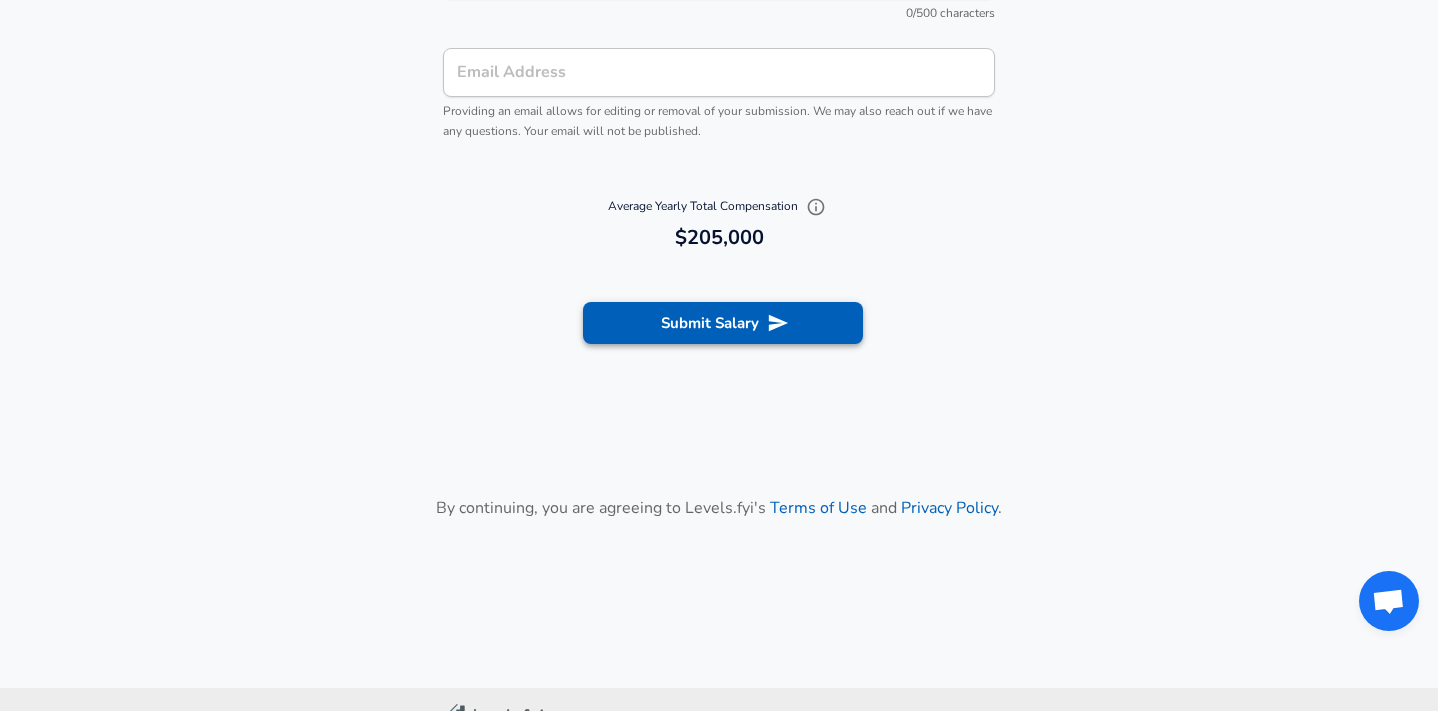 click on "Submit Salary" at bounding box center (723, 323) 